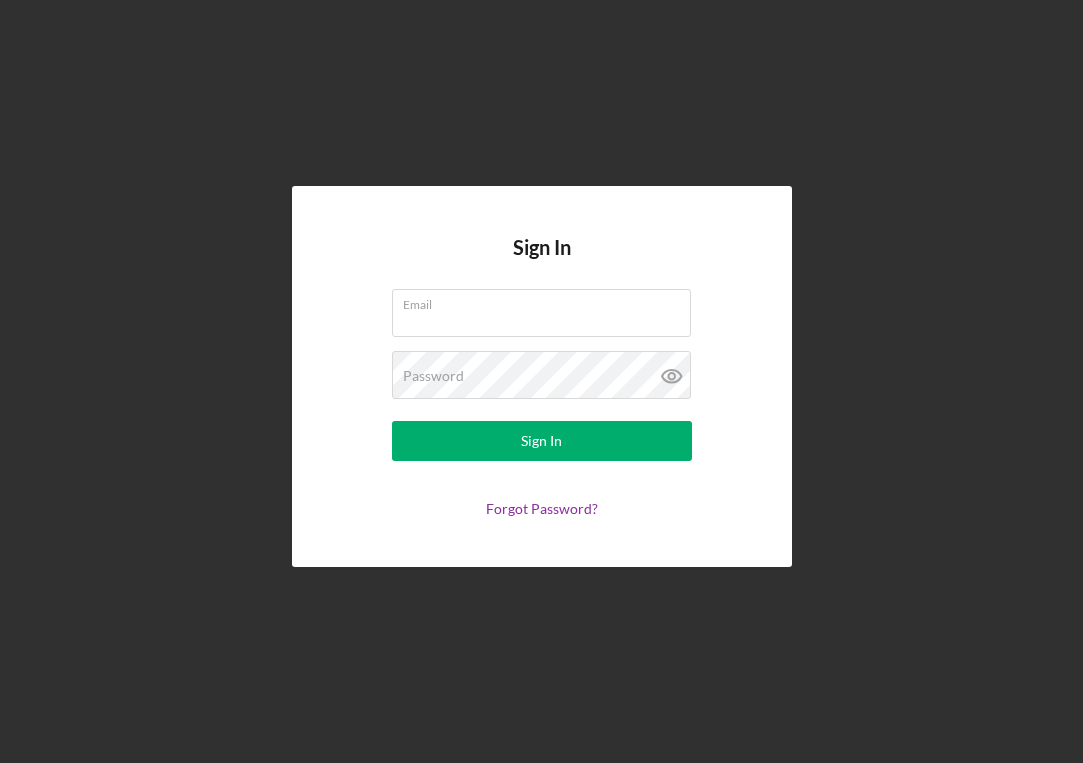 scroll, scrollTop: 0, scrollLeft: 0, axis: both 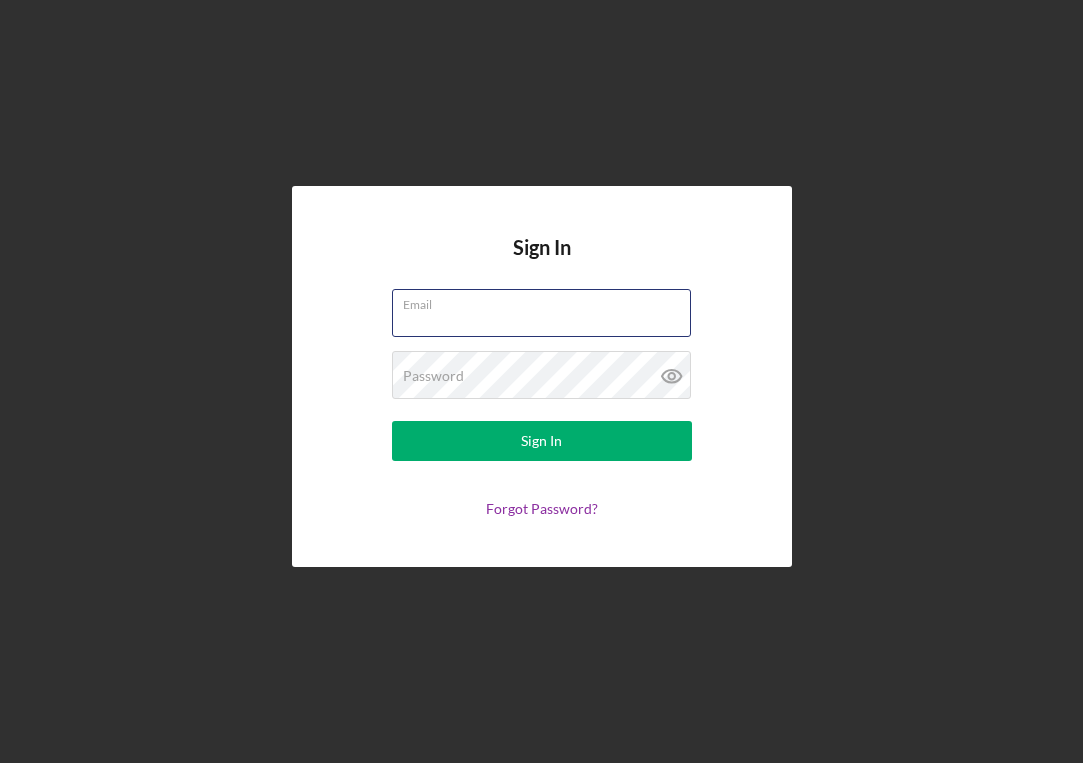 type on "[EMAIL]" 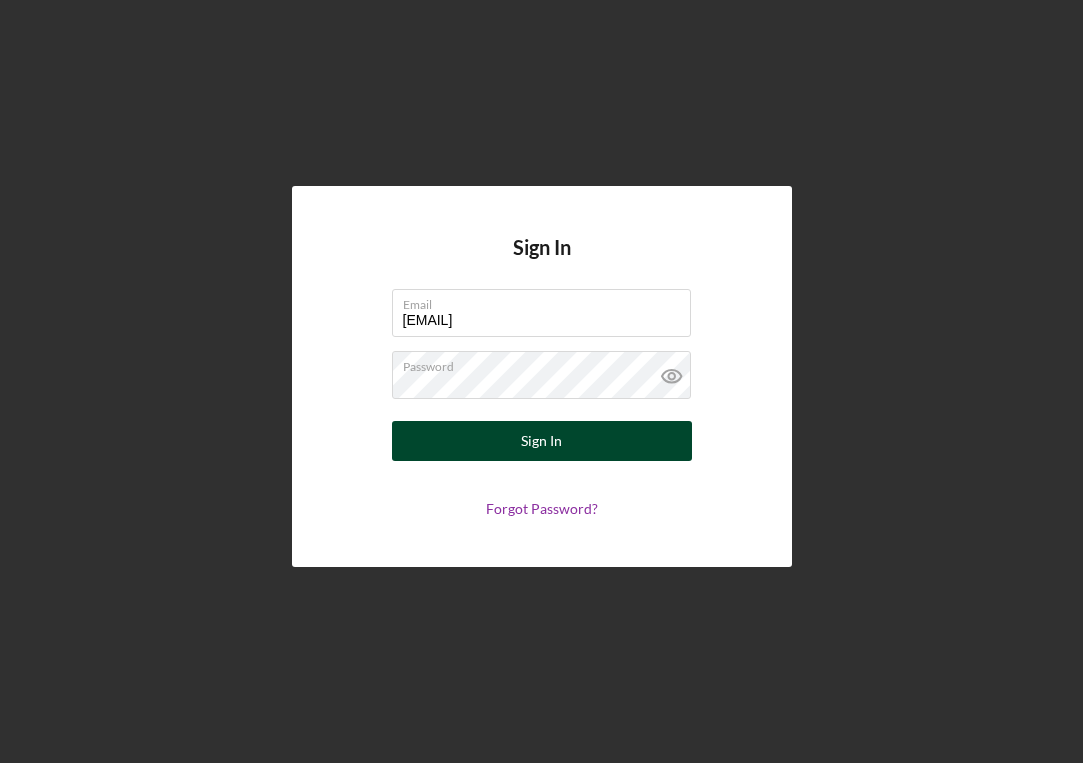 click on "Sign In" at bounding box center [542, 441] 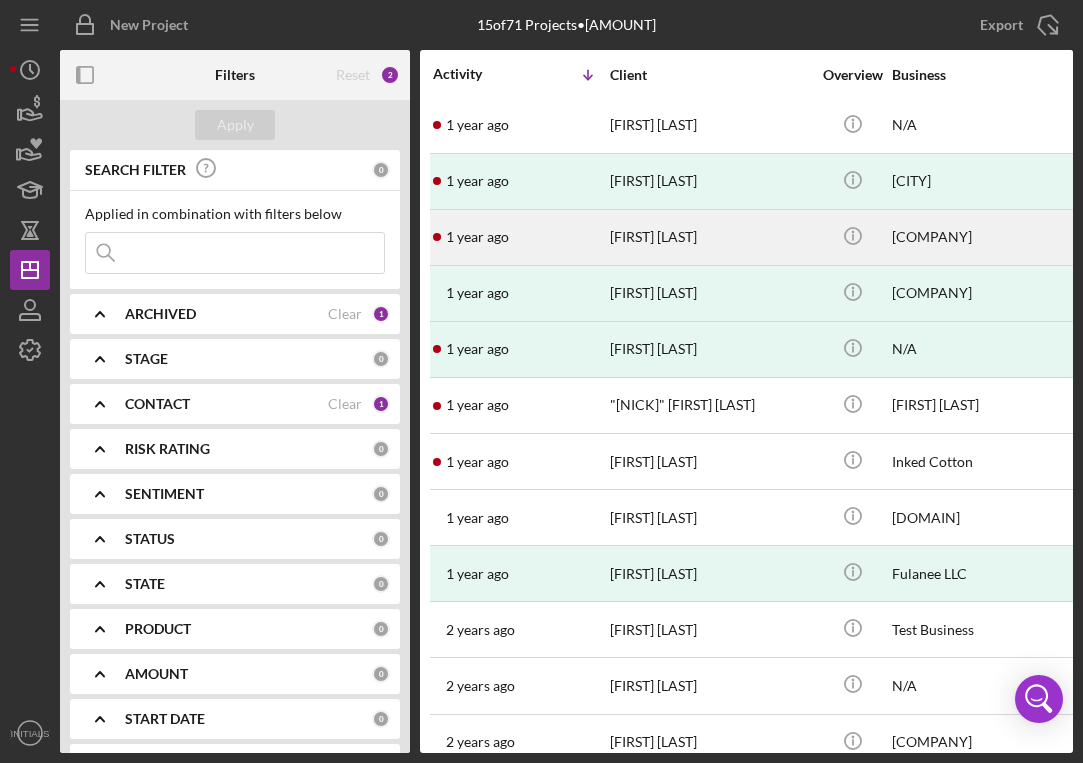 scroll, scrollTop: 3, scrollLeft: 0, axis: vertical 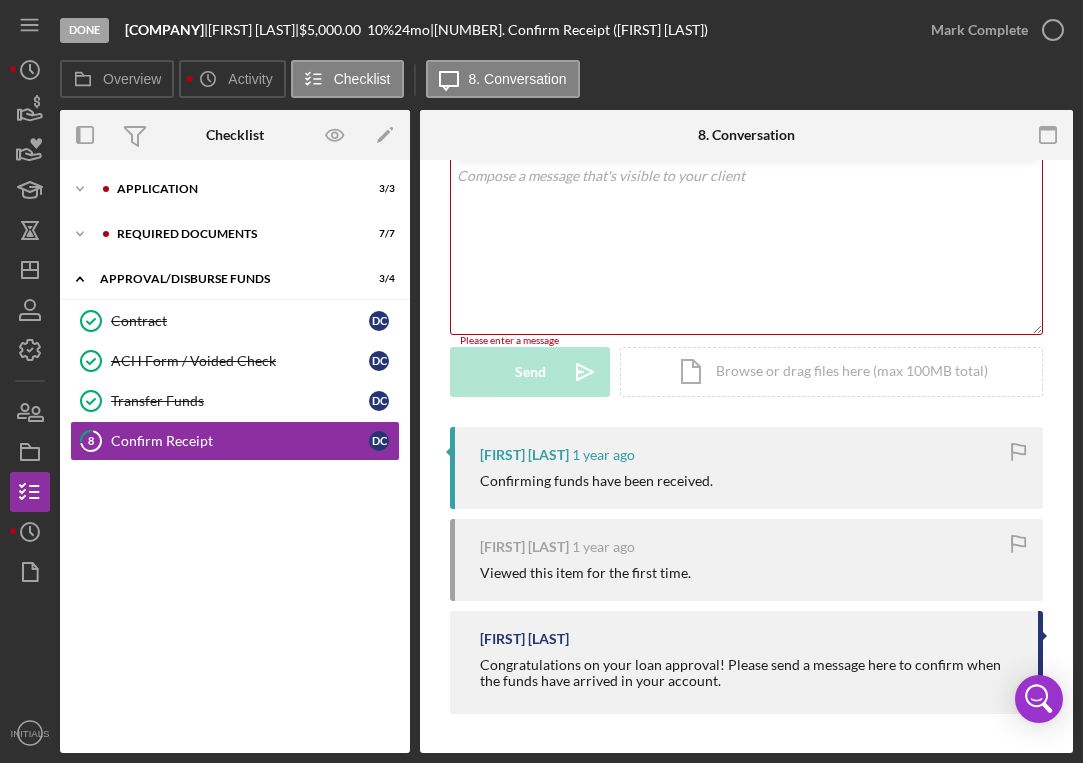 click on "v Color teal Color pink Remove color Add row above Add row below Add column before Add column after Merge cells Split cells Remove column Remove row Remove table" at bounding box center [746, 246] 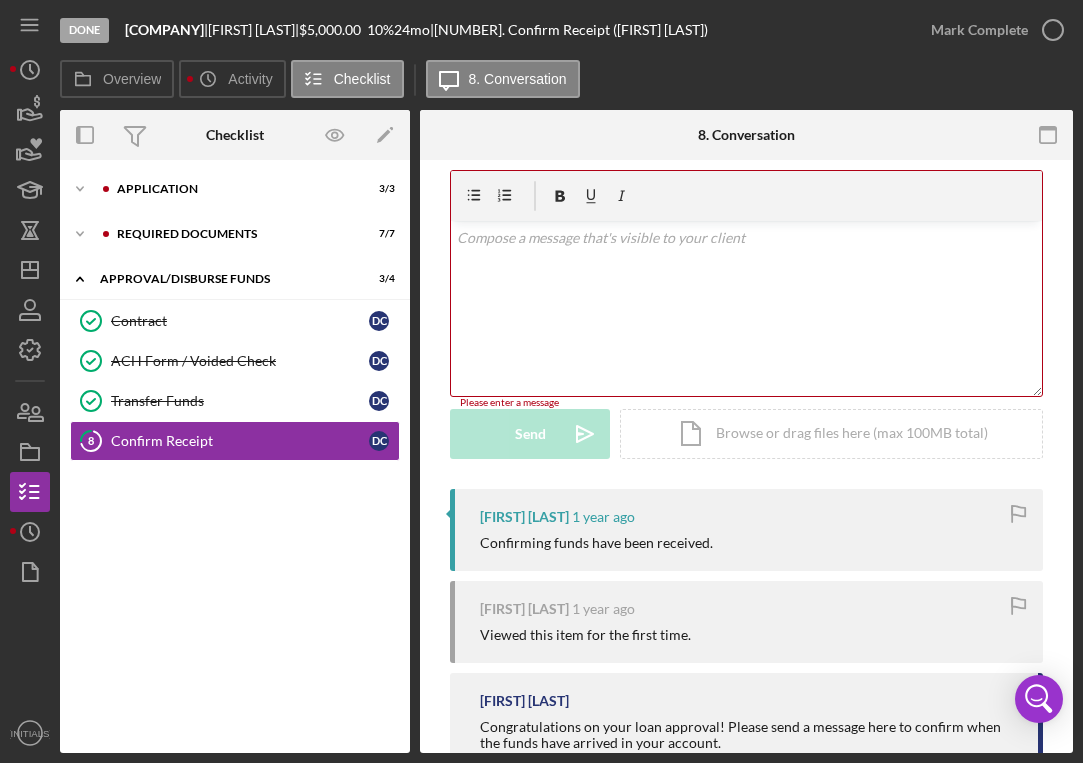 scroll, scrollTop: 50, scrollLeft: 0, axis: vertical 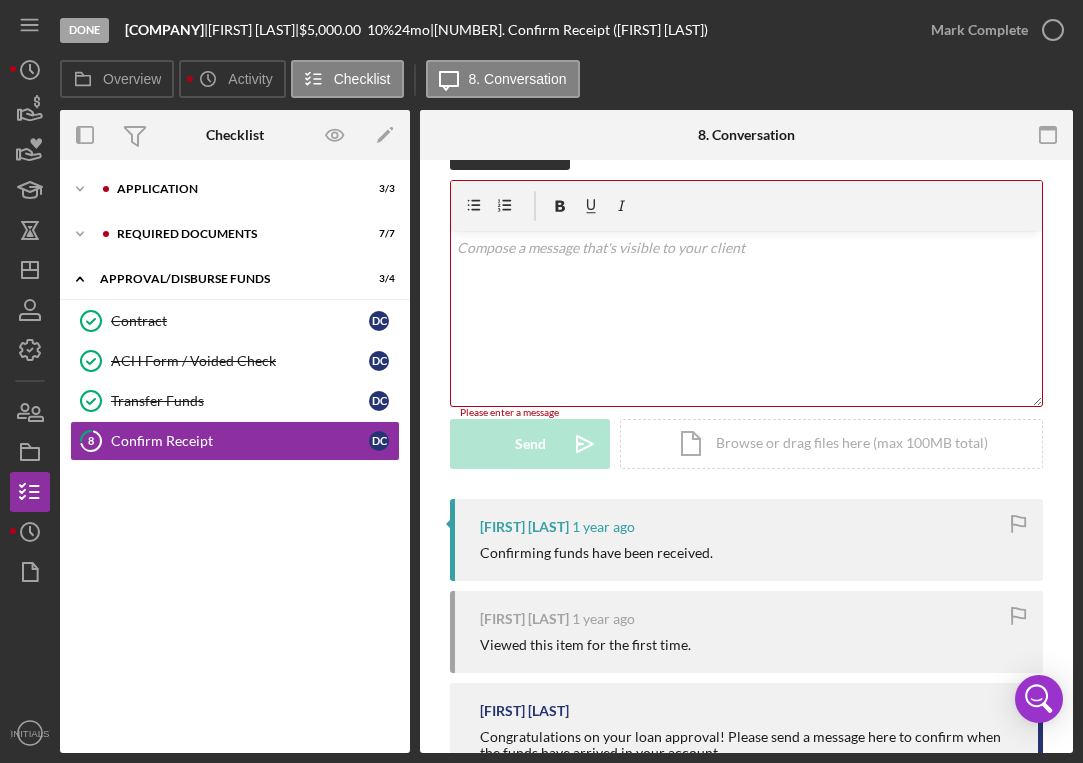 drag, startPoint x: 462, startPoint y: 250, endPoint x: 547, endPoint y: 253, distance: 85.052925 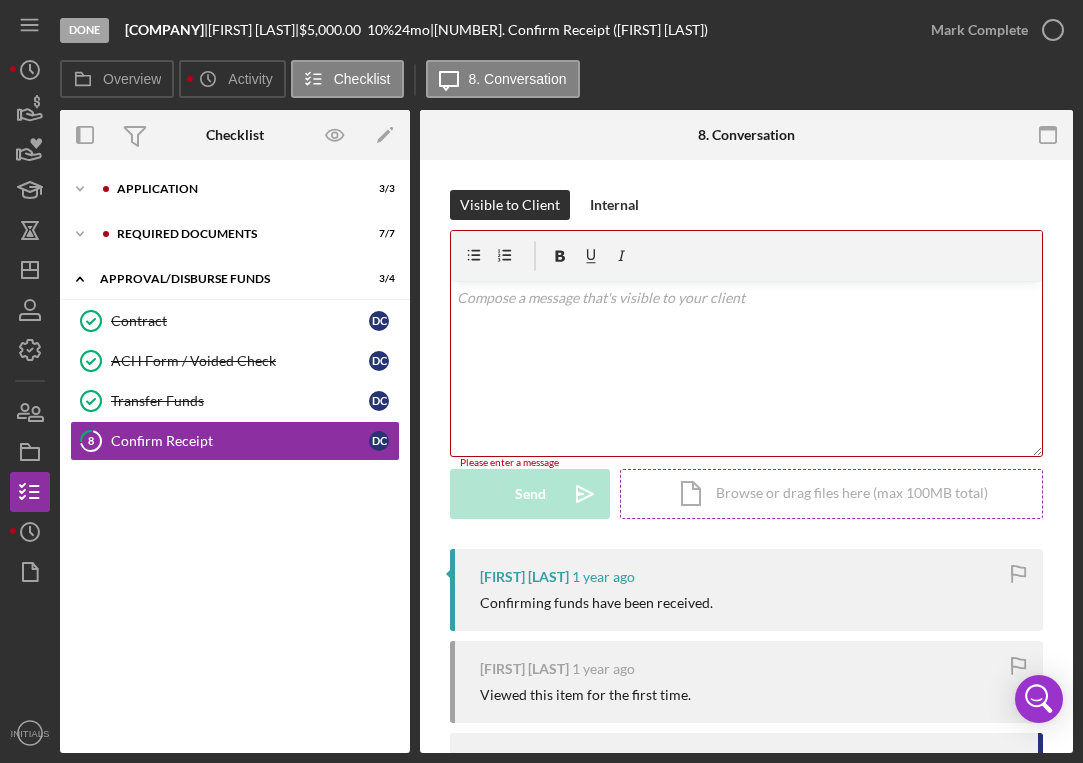 scroll, scrollTop: 0, scrollLeft: 0, axis: both 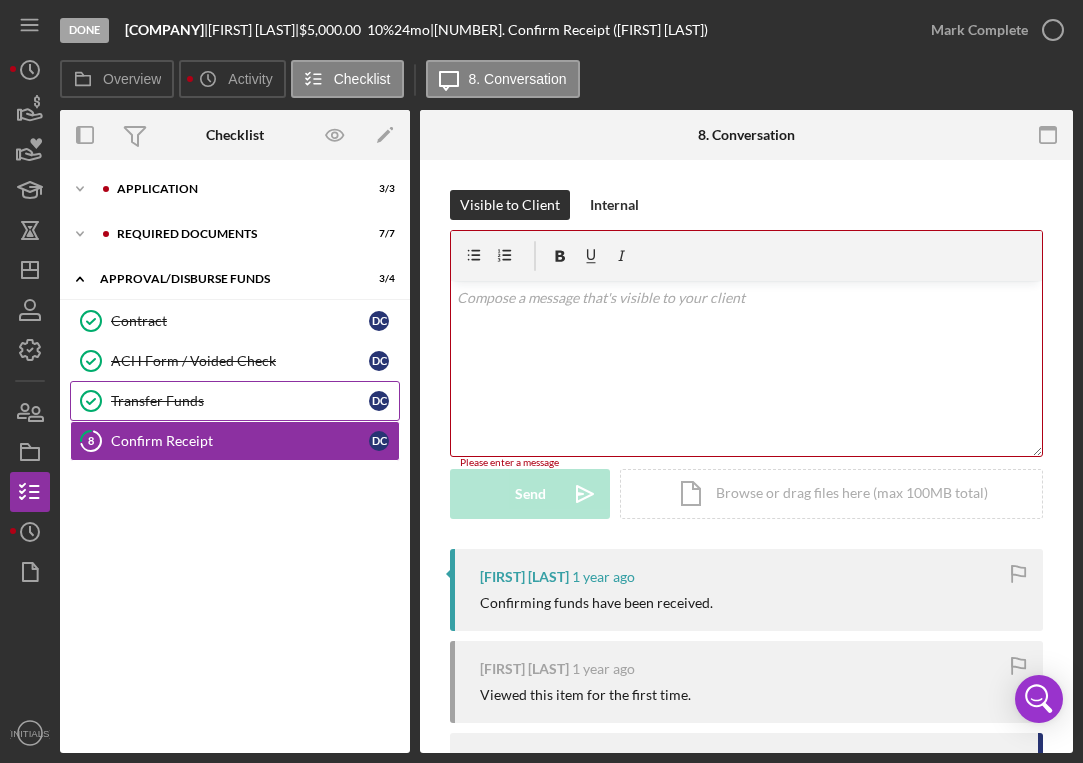 click on "Transfer Funds Transfer Funds D C" at bounding box center (235, 401) 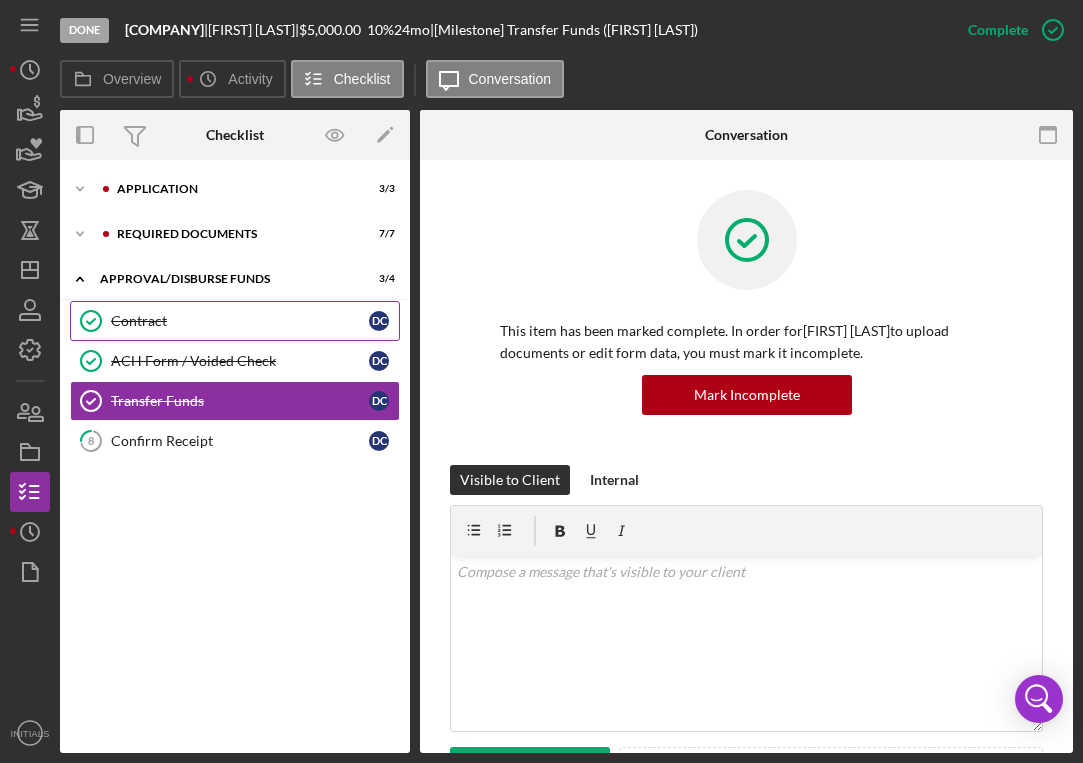 click on "Contract" at bounding box center [240, 321] 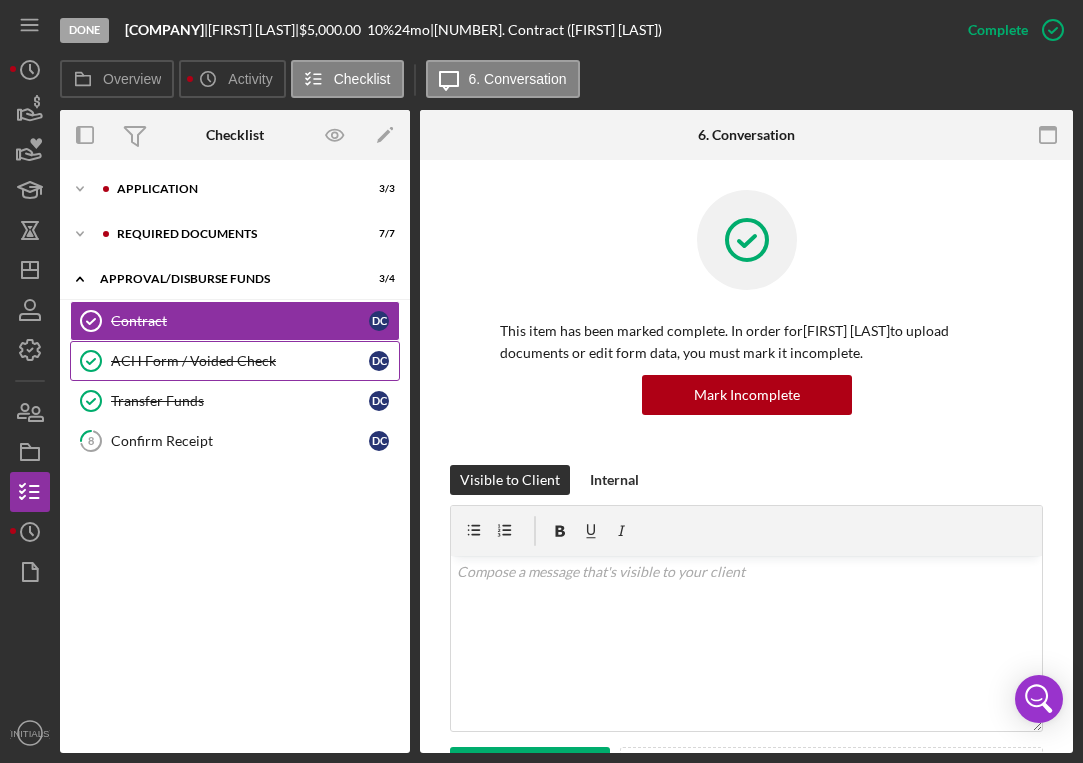 click on "ACH Form / Voided Check ACH Form / Voided Check D C" at bounding box center [235, 361] 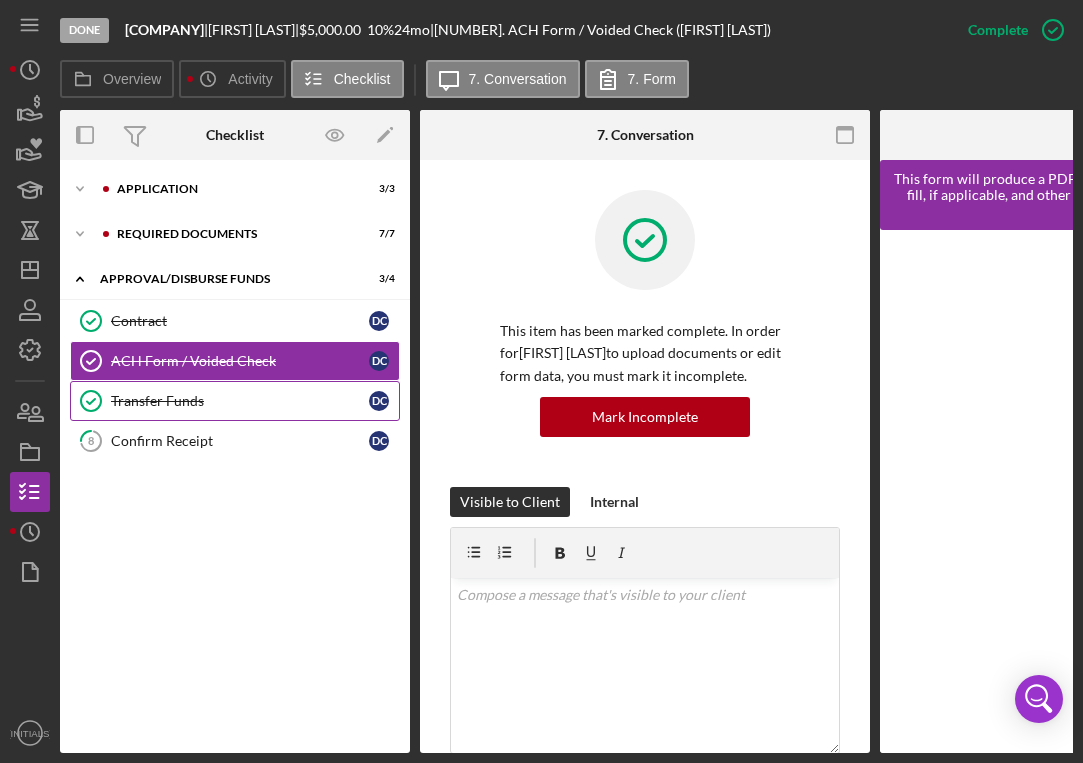 click on "Transfer Funds" at bounding box center (240, 401) 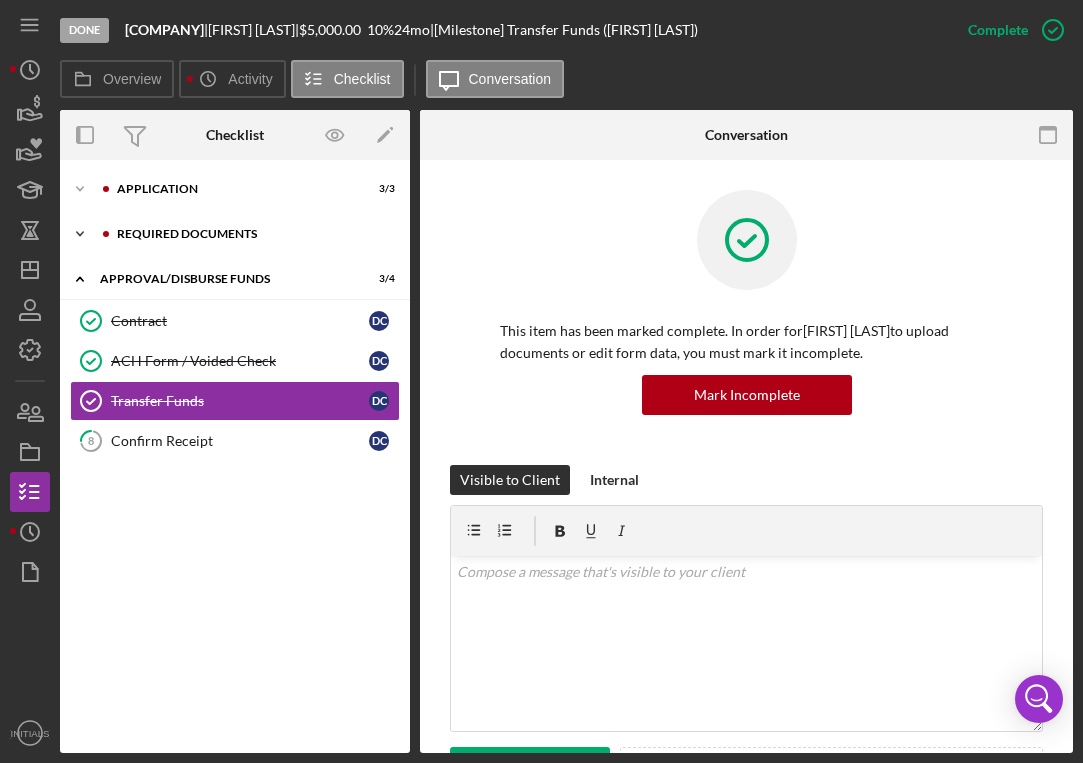 click on "Icon/Expander" 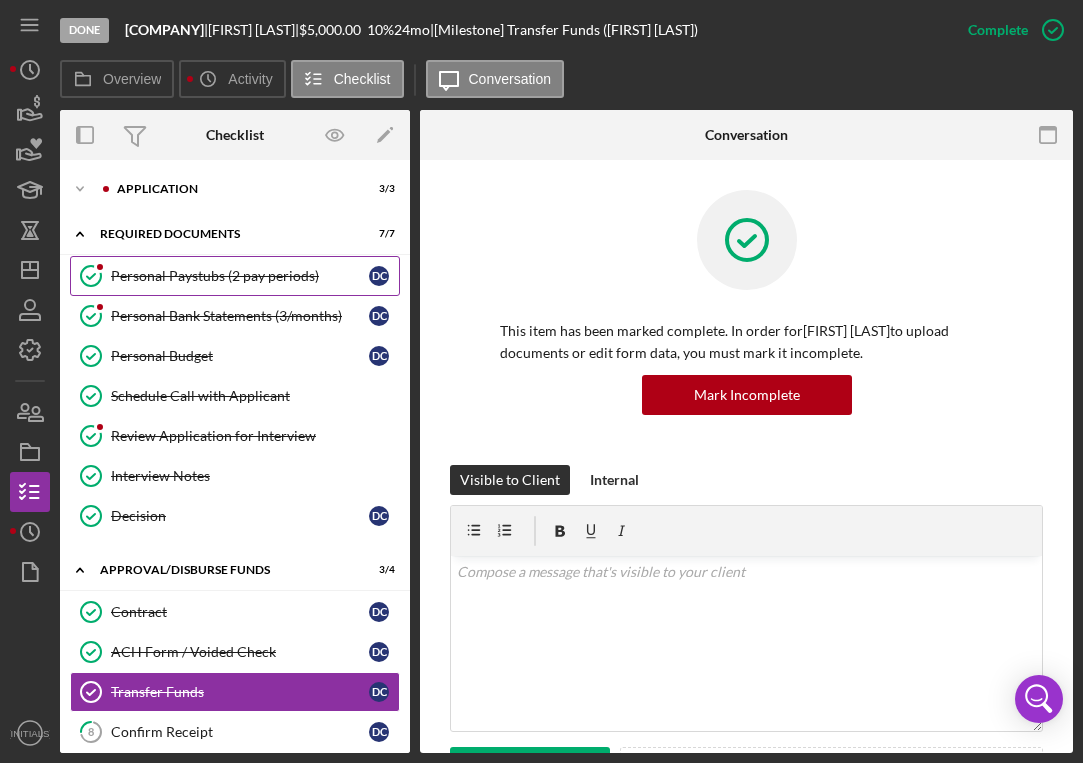 click on "Personal Paystubs (2 pay periods)" at bounding box center (240, 276) 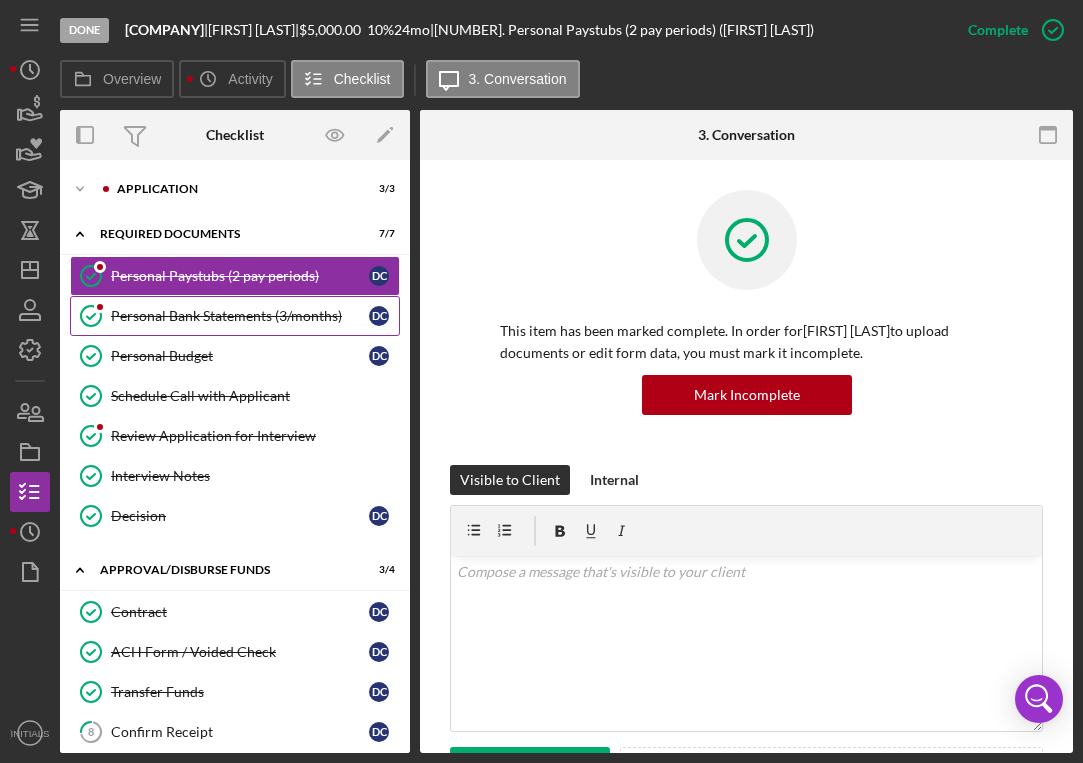 click on "Personal Bank Statements (3/months) Personal Bank Statements (3/months) D C" at bounding box center [235, 316] 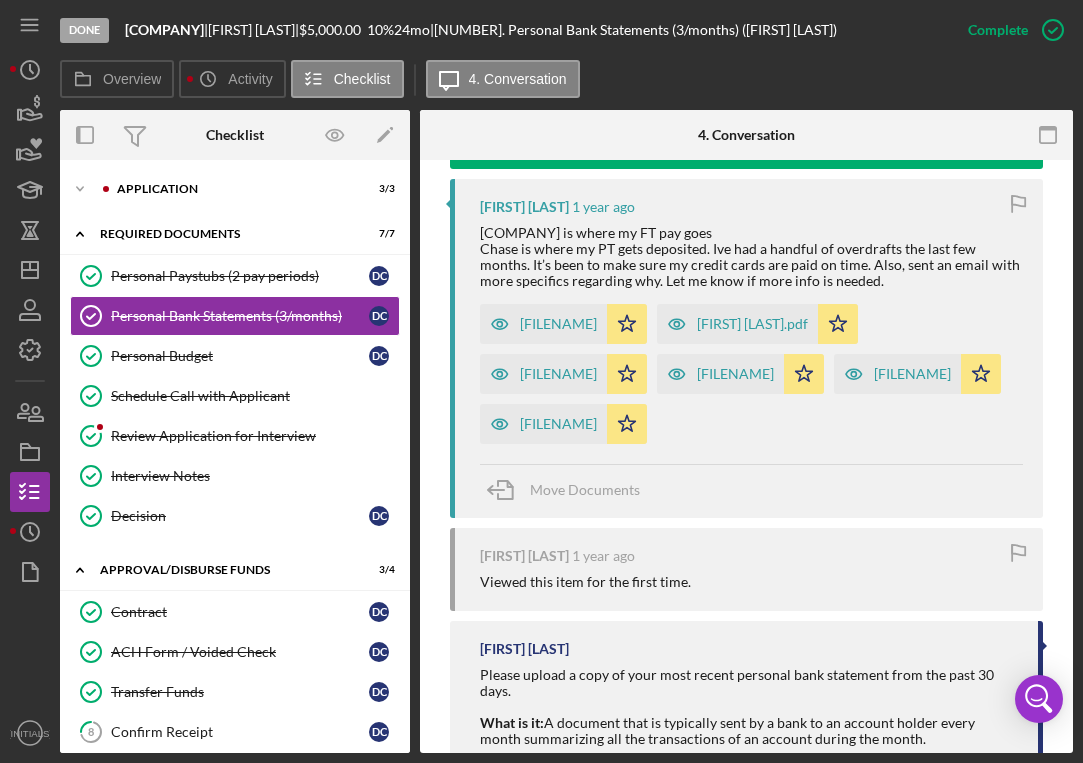 scroll, scrollTop: 717, scrollLeft: 0, axis: vertical 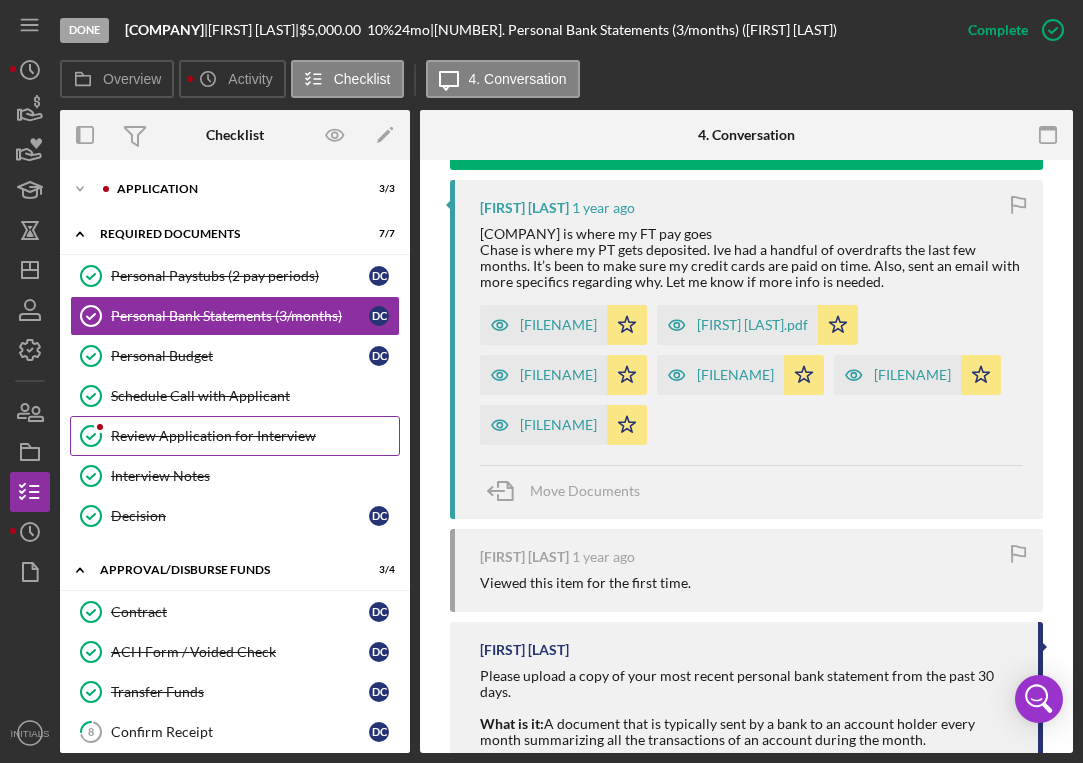 click on "Review Application for Interview" at bounding box center (255, 436) 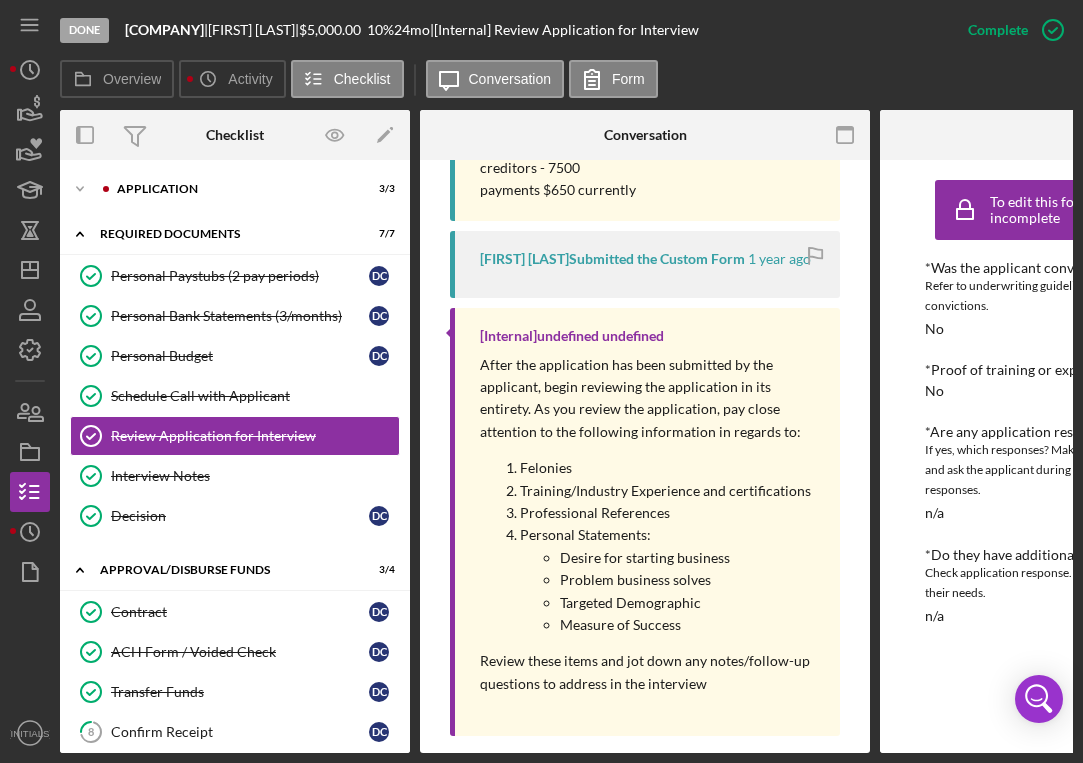 scroll, scrollTop: 790, scrollLeft: 0, axis: vertical 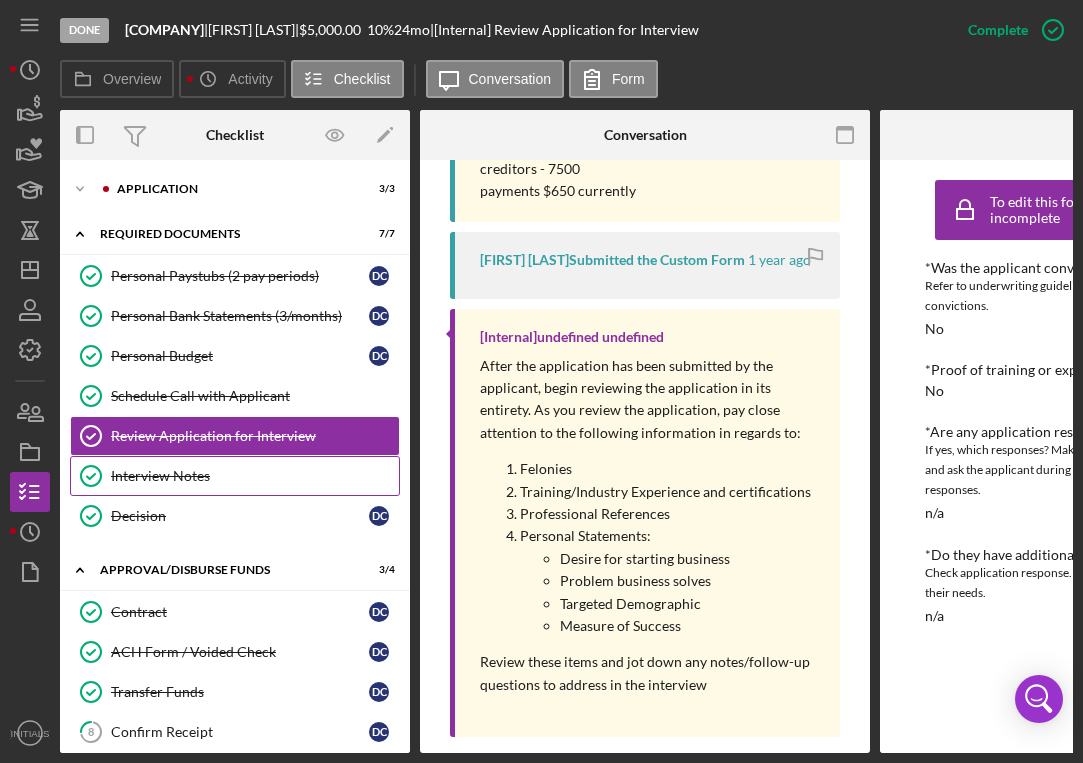 click on "Interview Notes" at bounding box center (255, 476) 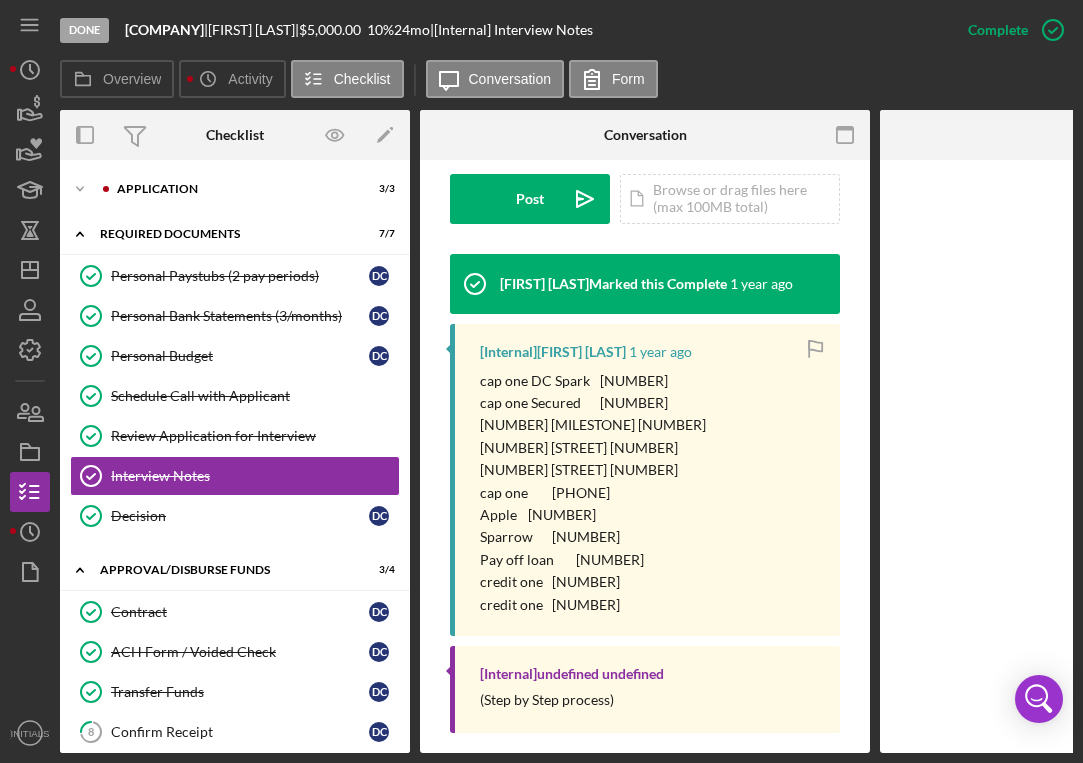 scroll, scrollTop: 576, scrollLeft: 0, axis: vertical 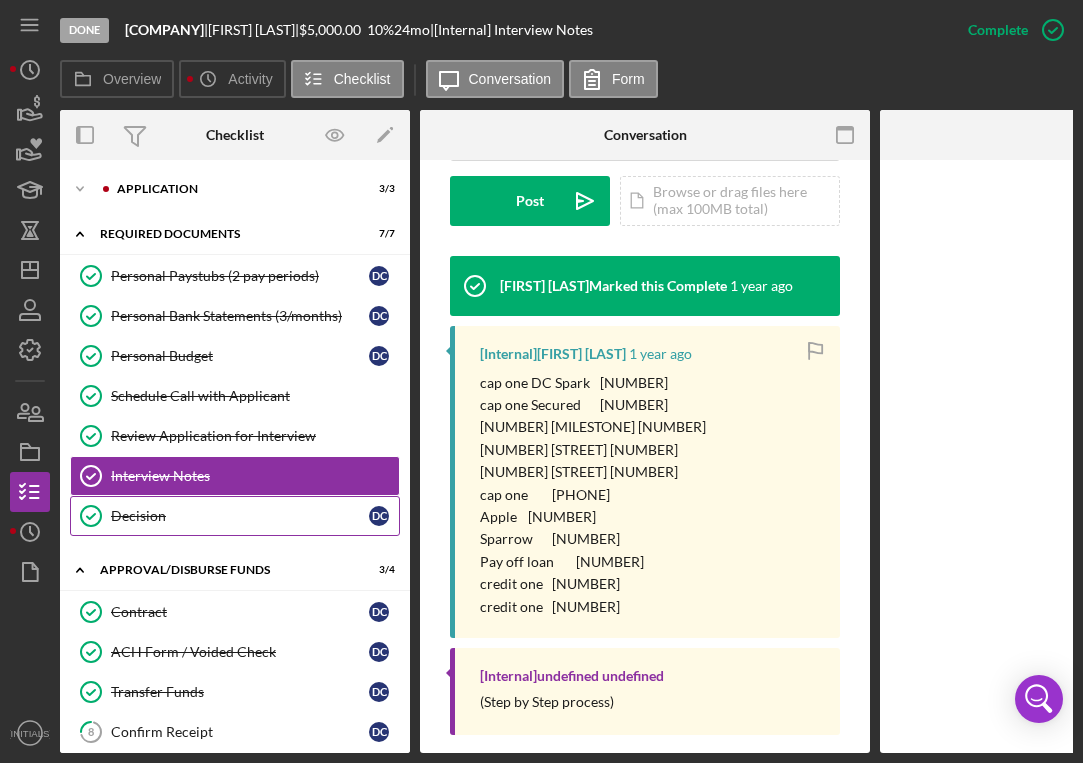 click on "Decision Decision D C" at bounding box center (235, 516) 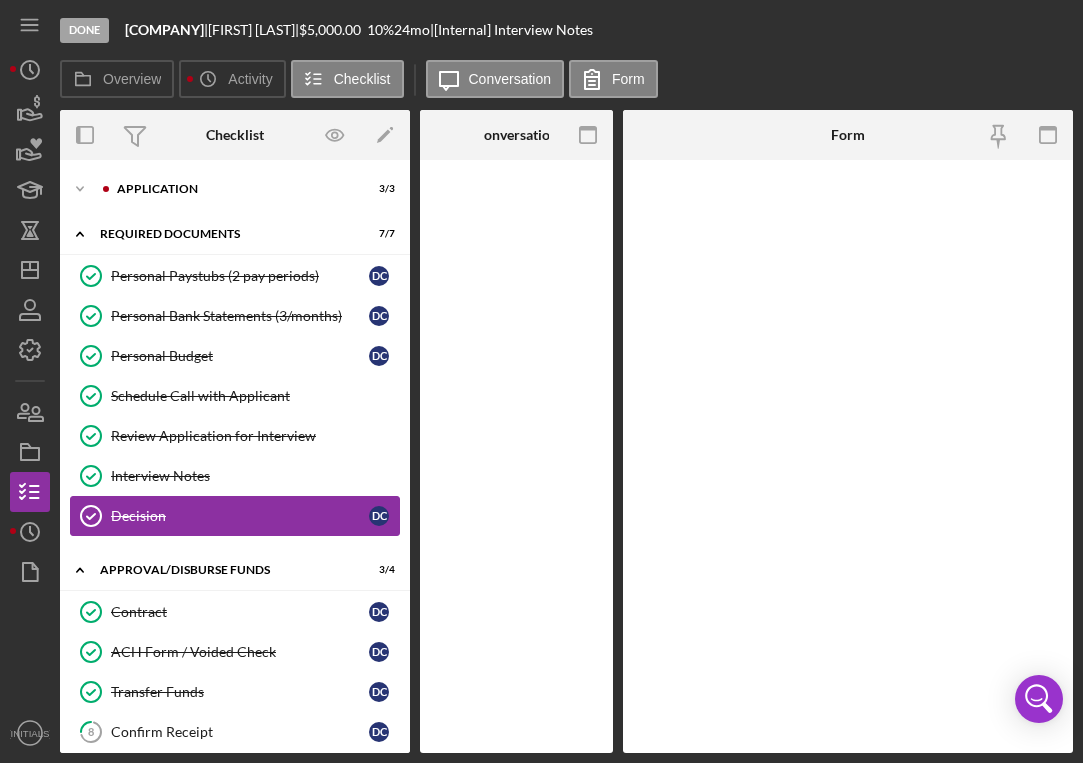 scroll, scrollTop: 0, scrollLeft: 0, axis: both 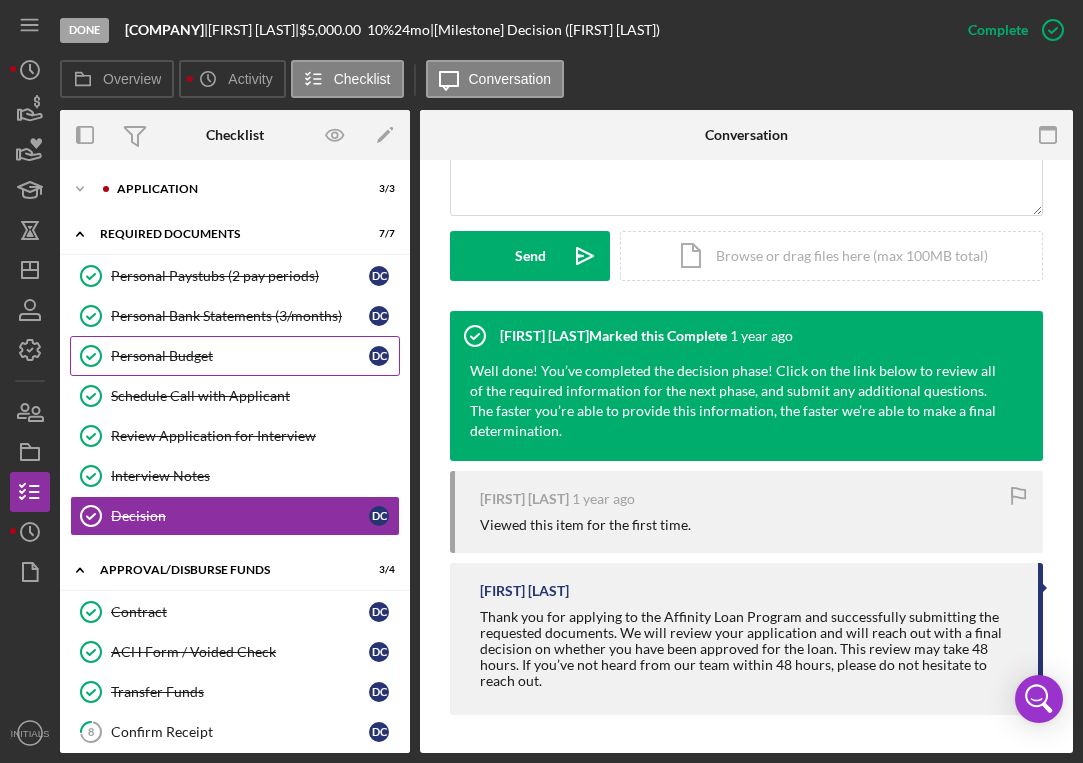 click on "Personal Budget Personal Budget D C" at bounding box center (235, 356) 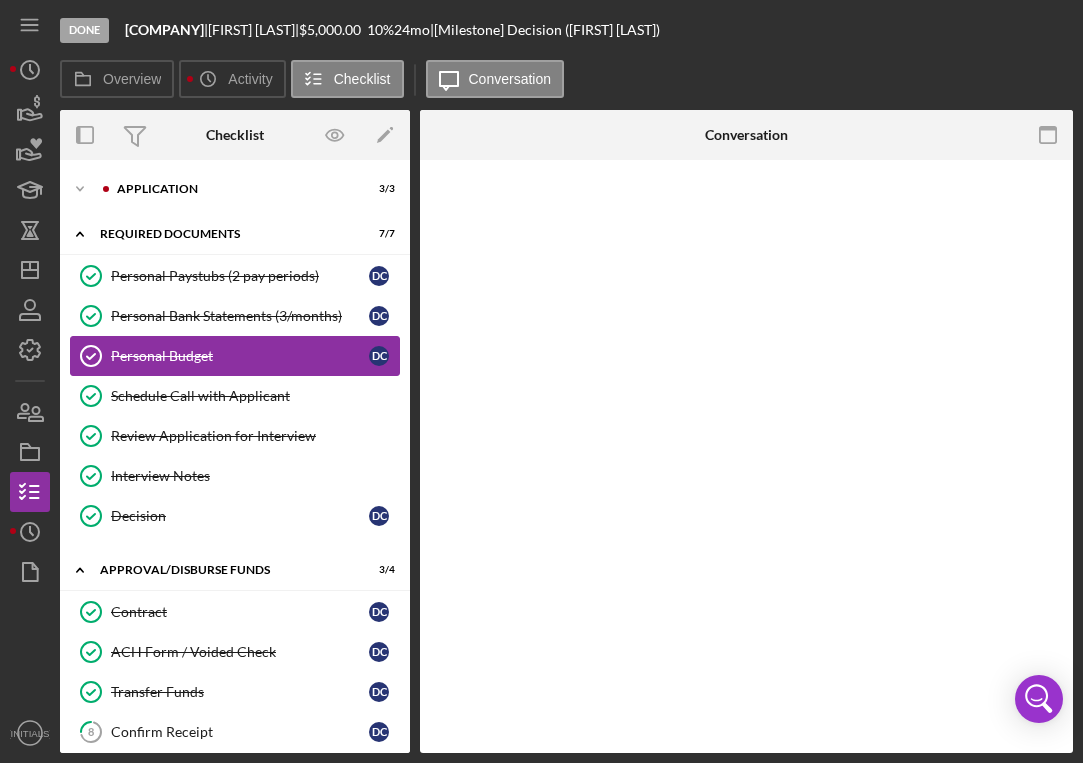 scroll, scrollTop: 0, scrollLeft: 0, axis: both 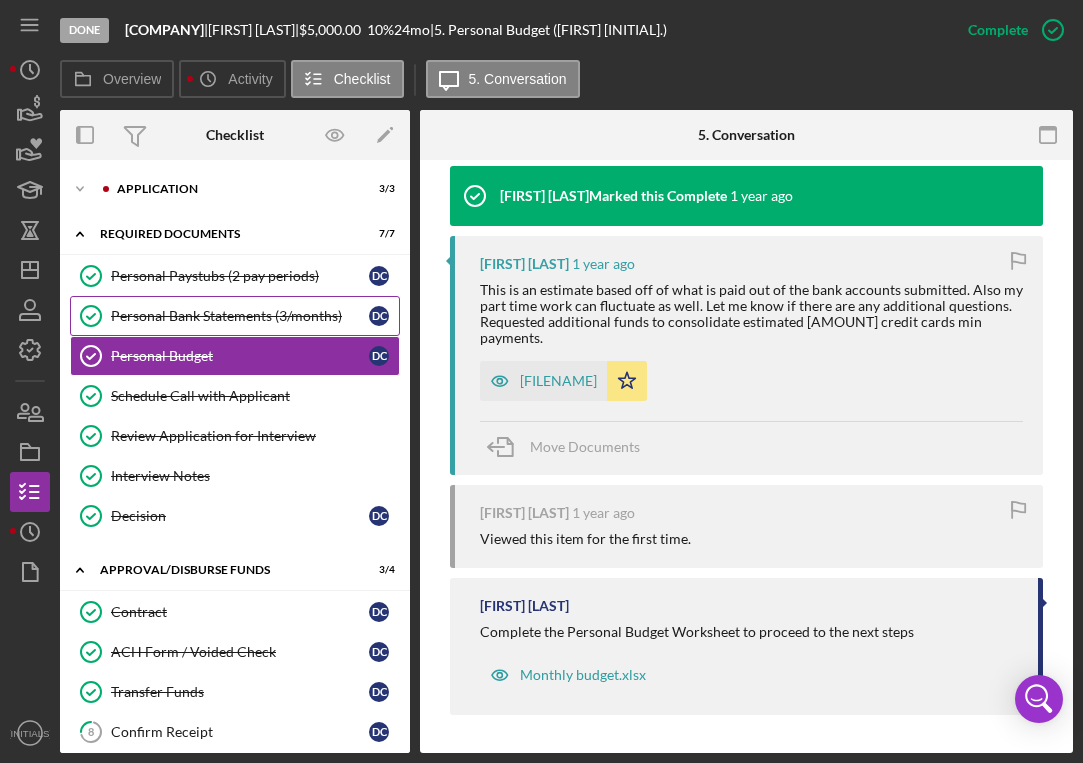 click on "Personal Bank Statements (3/months) Personal Bank Statements (3/months) D C" at bounding box center (235, 316) 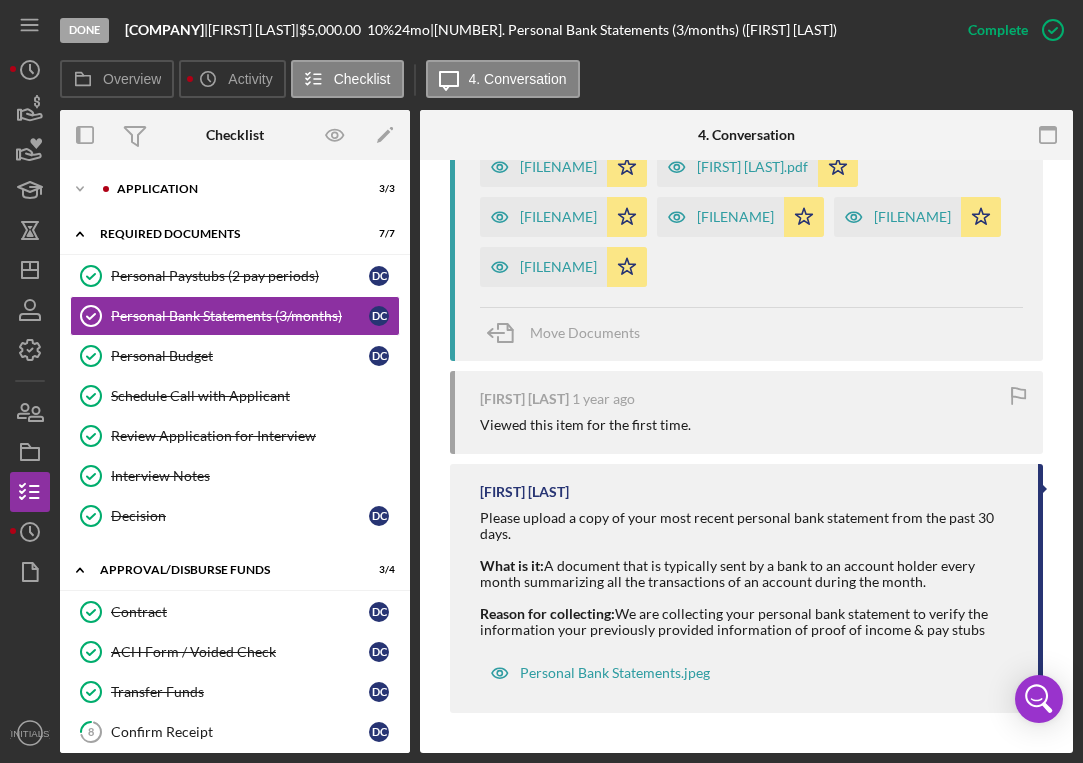scroll, scrollTop: 873, scrollLeft: 0, axis: vertical 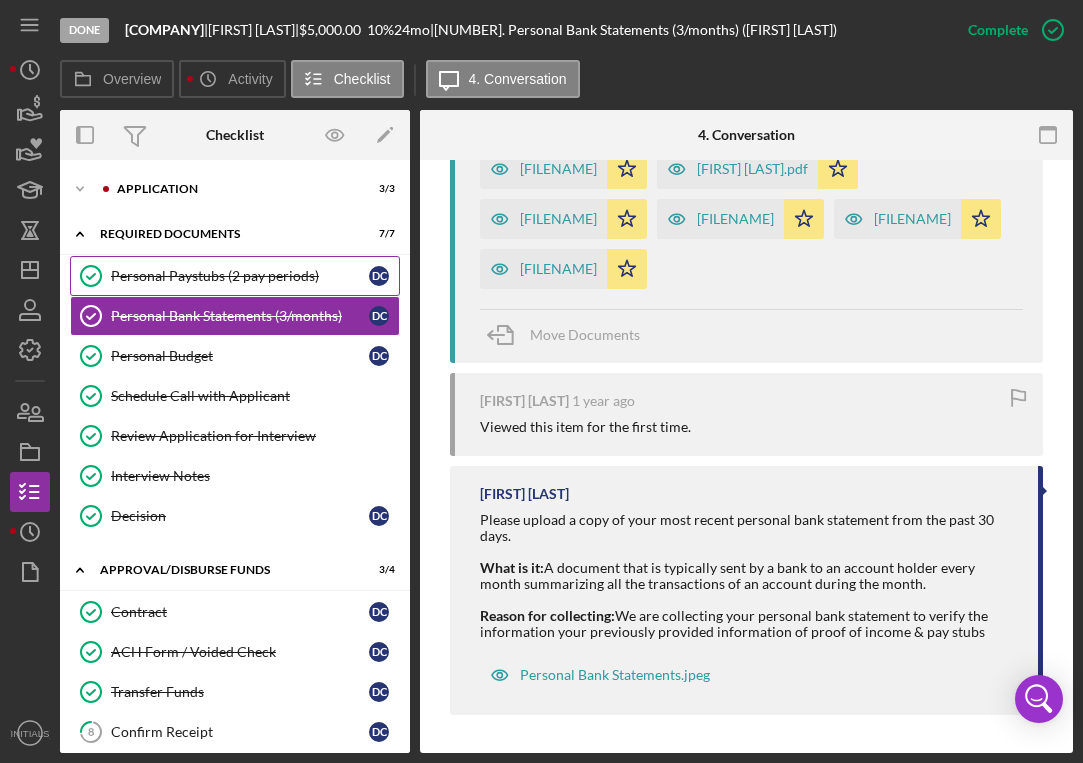click on "Personal Paystubs (2 pay periods)" at bounding box center [240, 276] 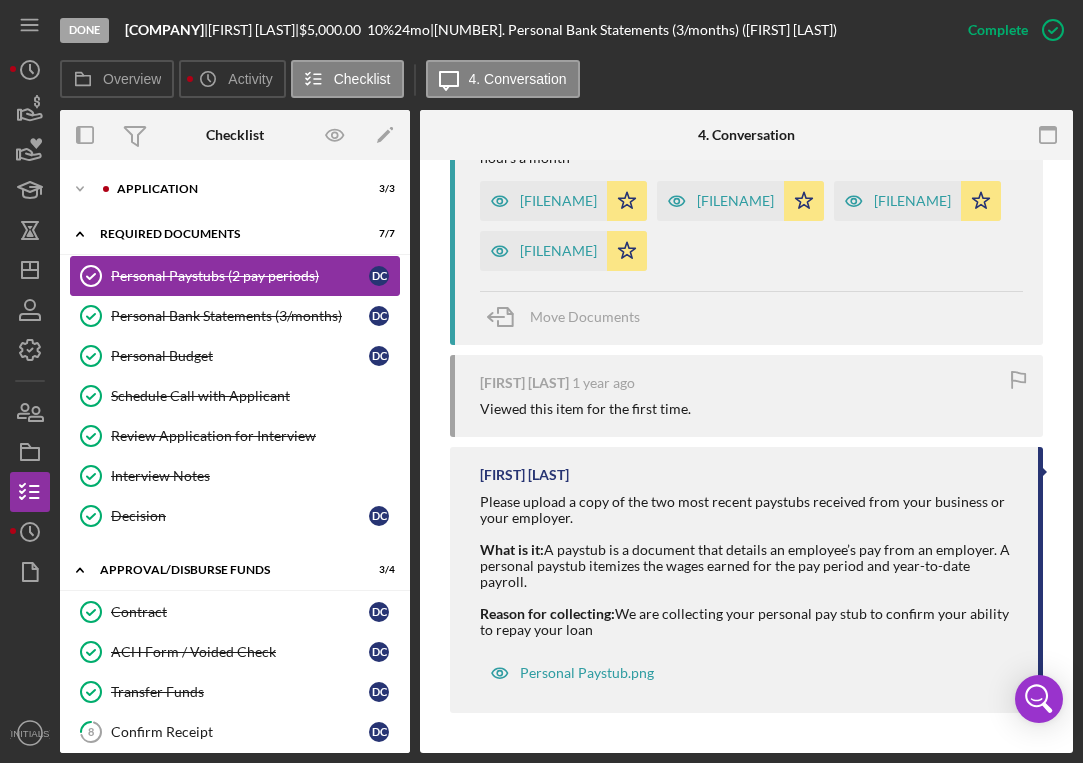 scroll, scrollTop: 0, scrollLeft: 0, axis: both 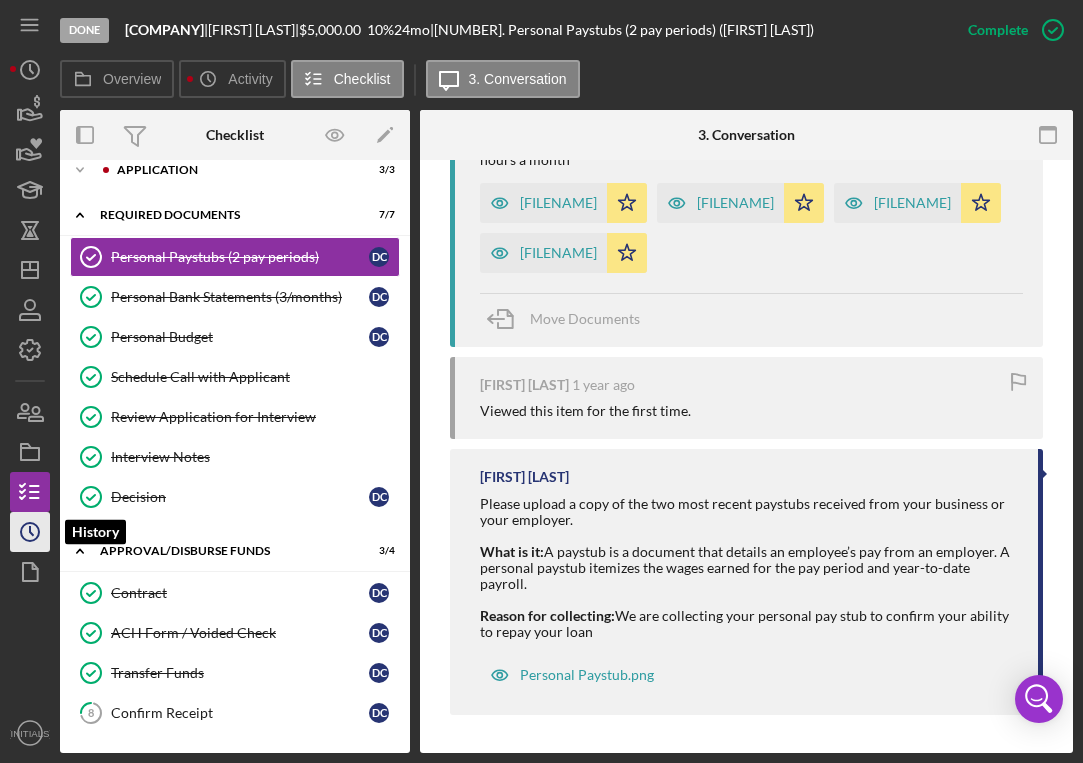 click on "Icon/History" 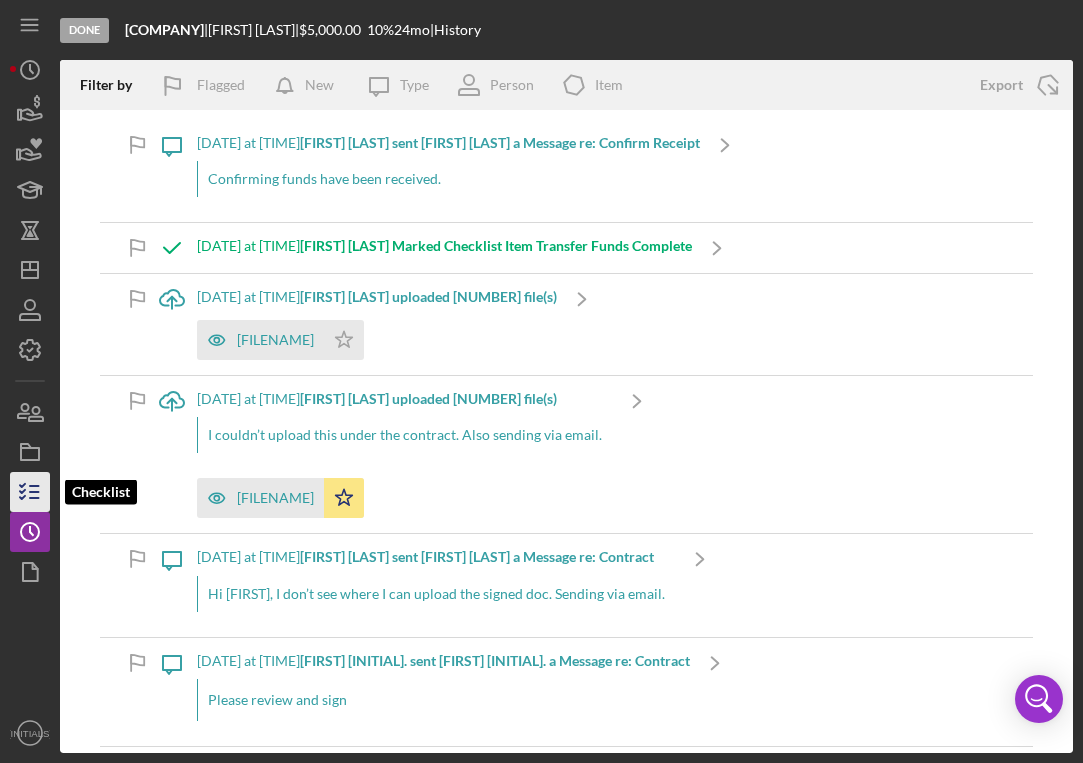click 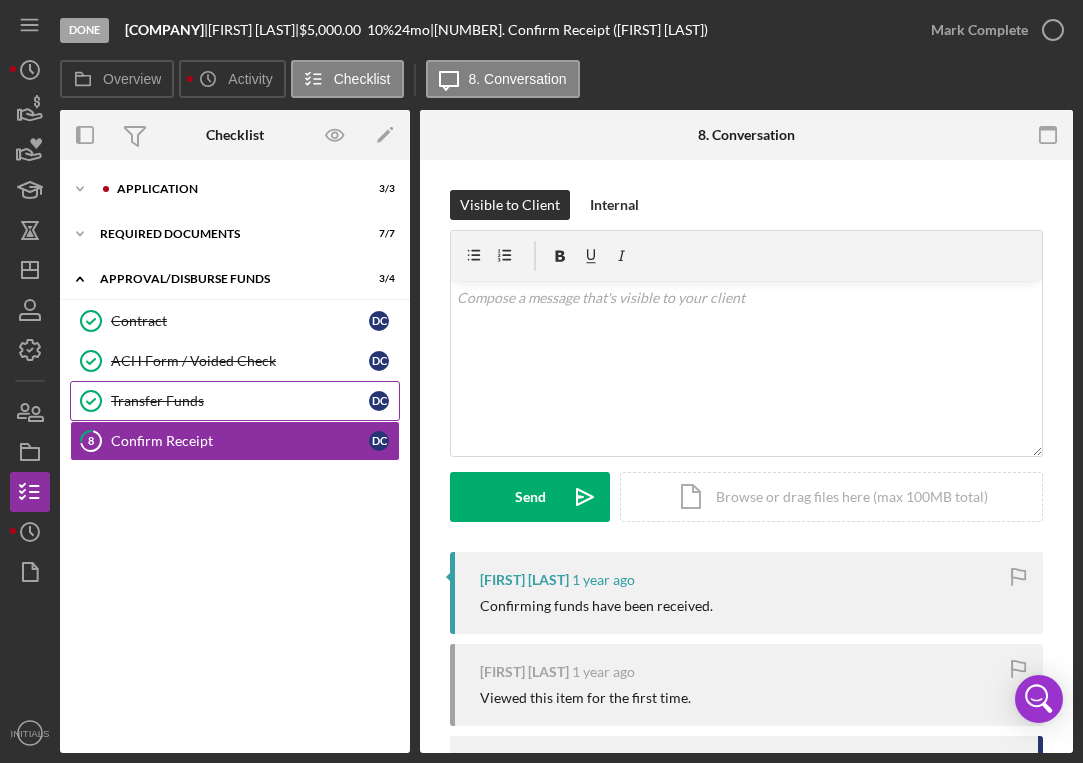 click on "Transfer Funds" at bounding box center [240, 401] 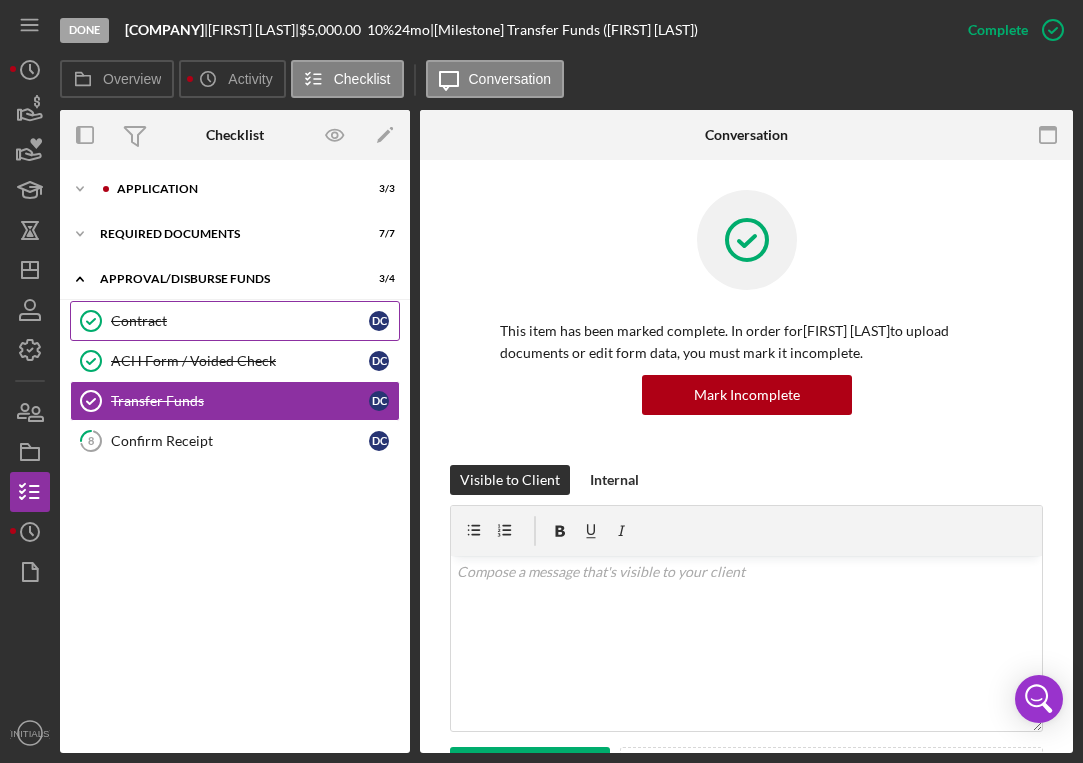 click on "Contract" at bounding box center (240, 321) 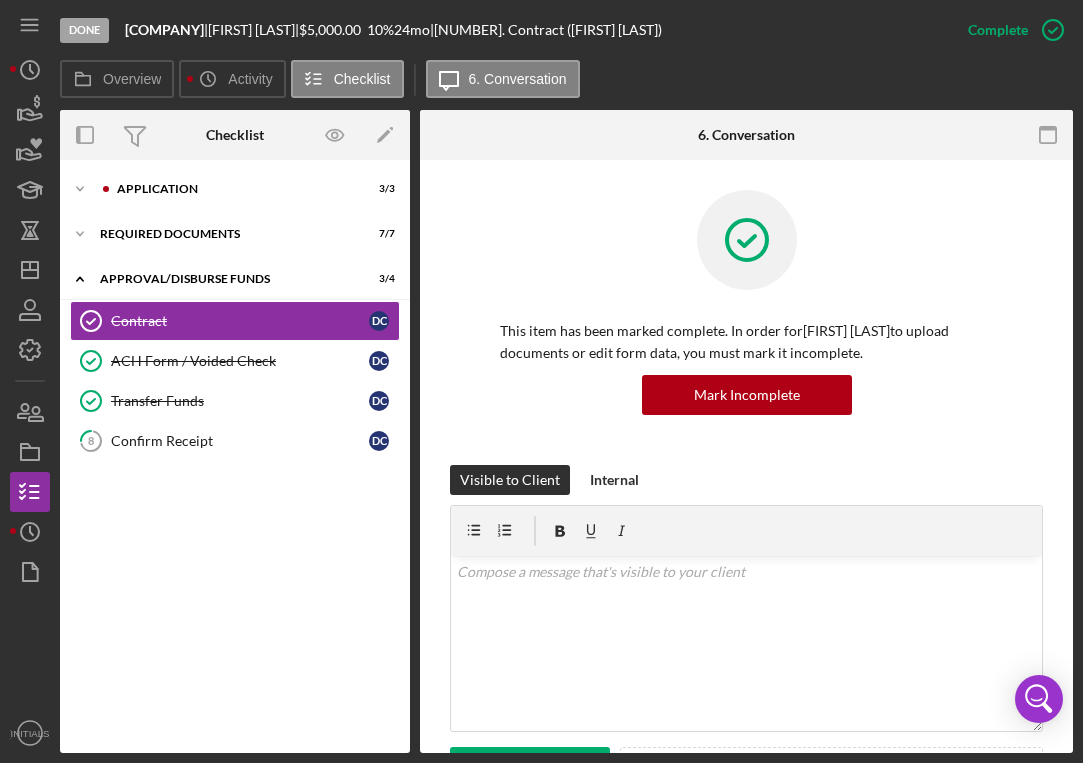 click on "Icon/Expander Application 3 / 3 Icon/Expander Required Documents 7 / 7 Icon/Expander Approval/Disburse Funds 3 / 4 Contract Contract D C ACH Form / Voided Check ACH Form / Voided Check D C Transfer Funds Transfer Funds D C 8 Confirm Receipt D C" at bounding box center (235, 456) 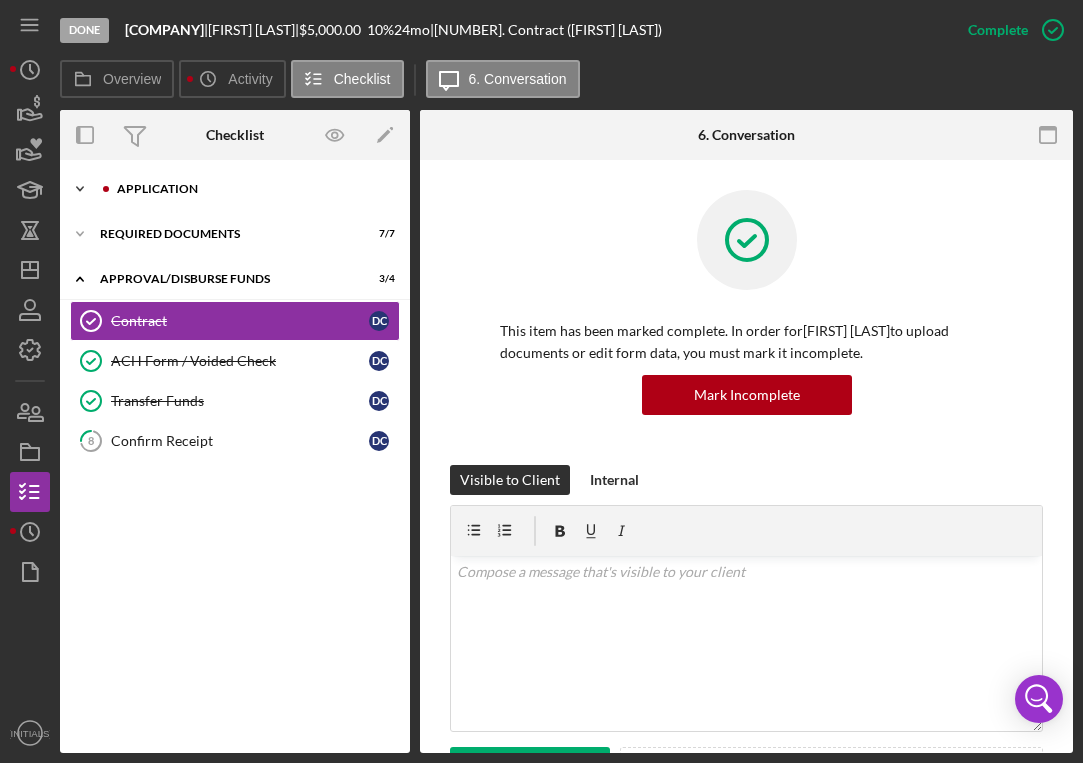 click on "Icon/Expander" 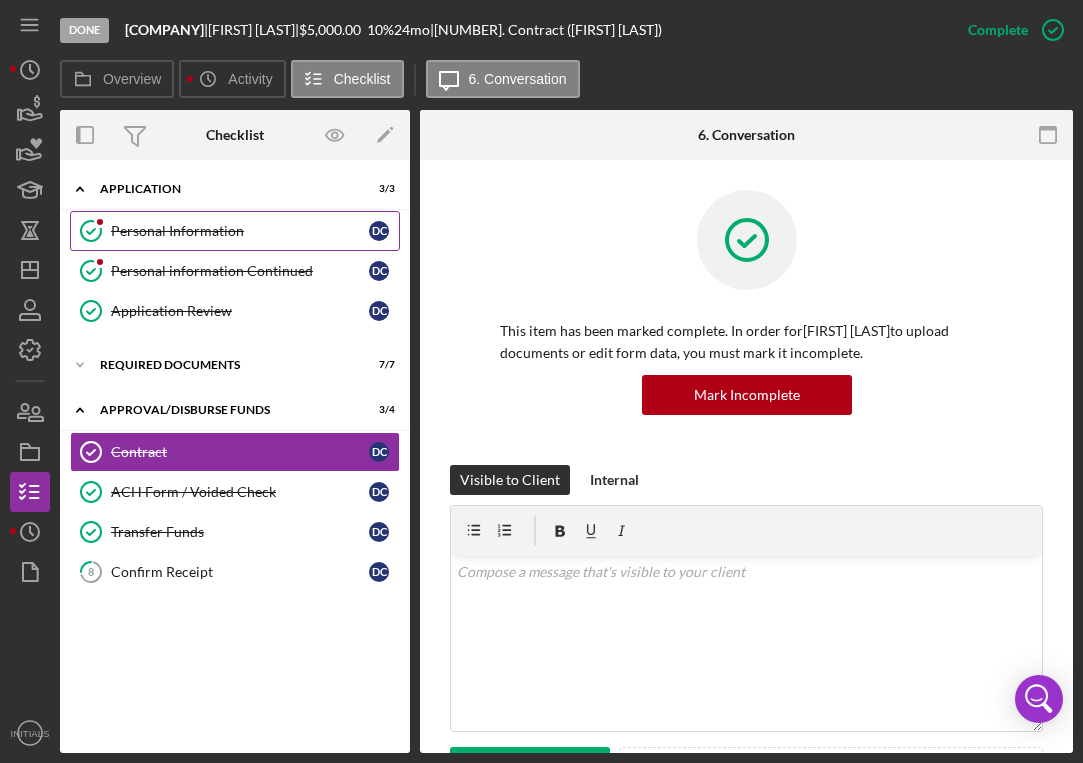 click on "Personal Information" at bounding box center (240, 231) 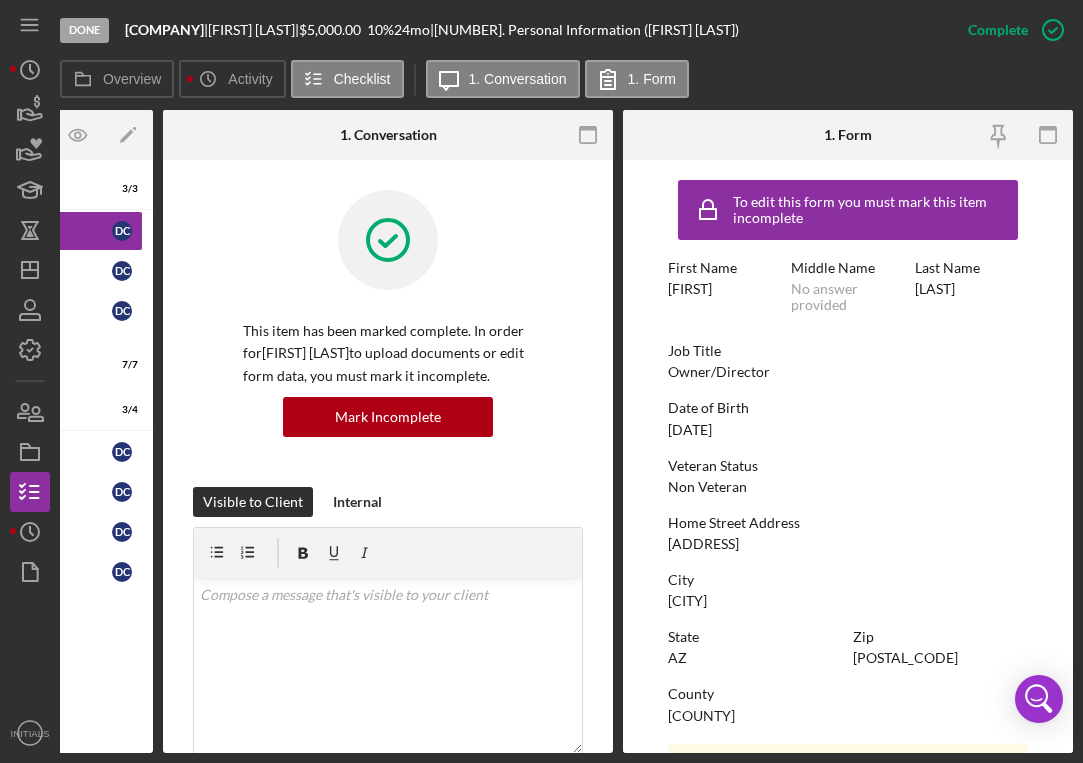 scroll, scrollTop: 0, scrollLeft: 257, axis: horizontal 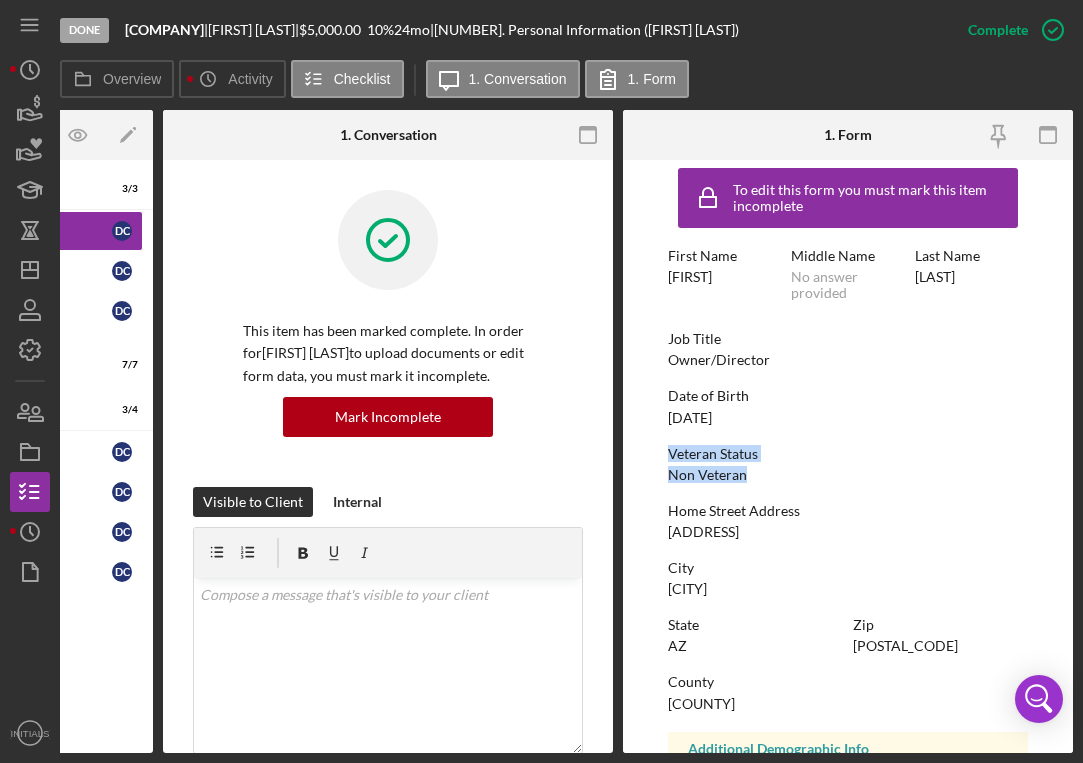 drag, startPoint x: 744, startPoint y: 474, endPoint x: 659, endPoint y: 459, distance: 86.313385 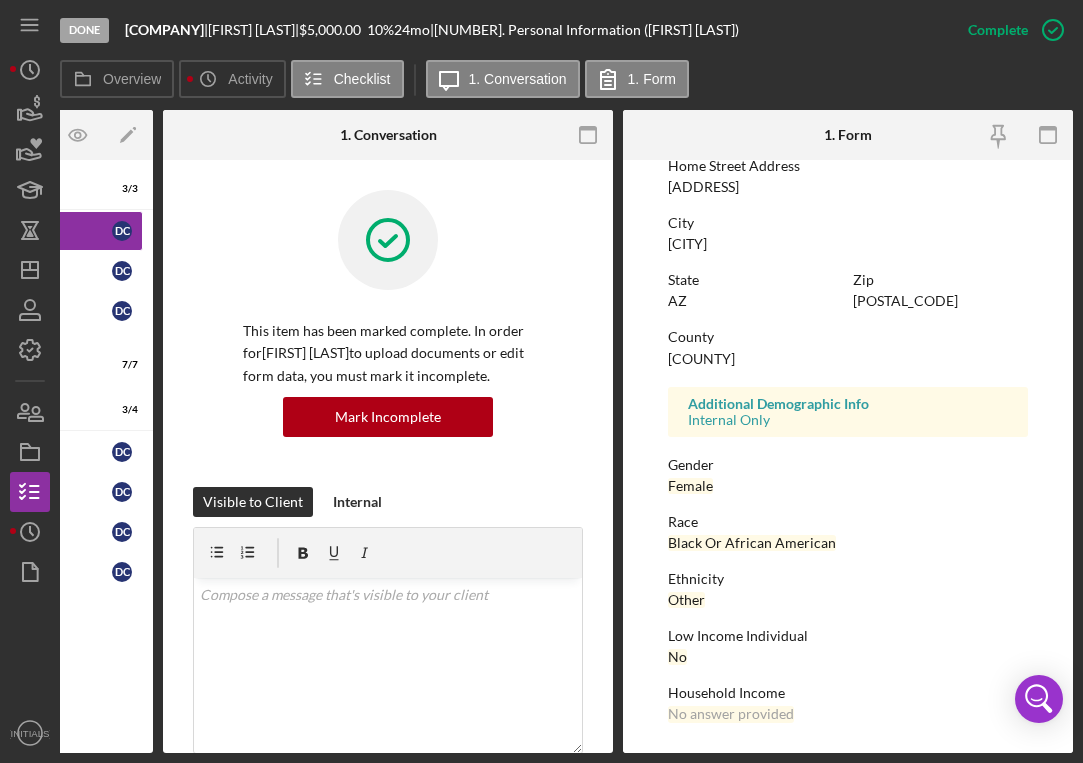 scroll, scrollTop: 360, scrollLeft: 0, axis: vertical 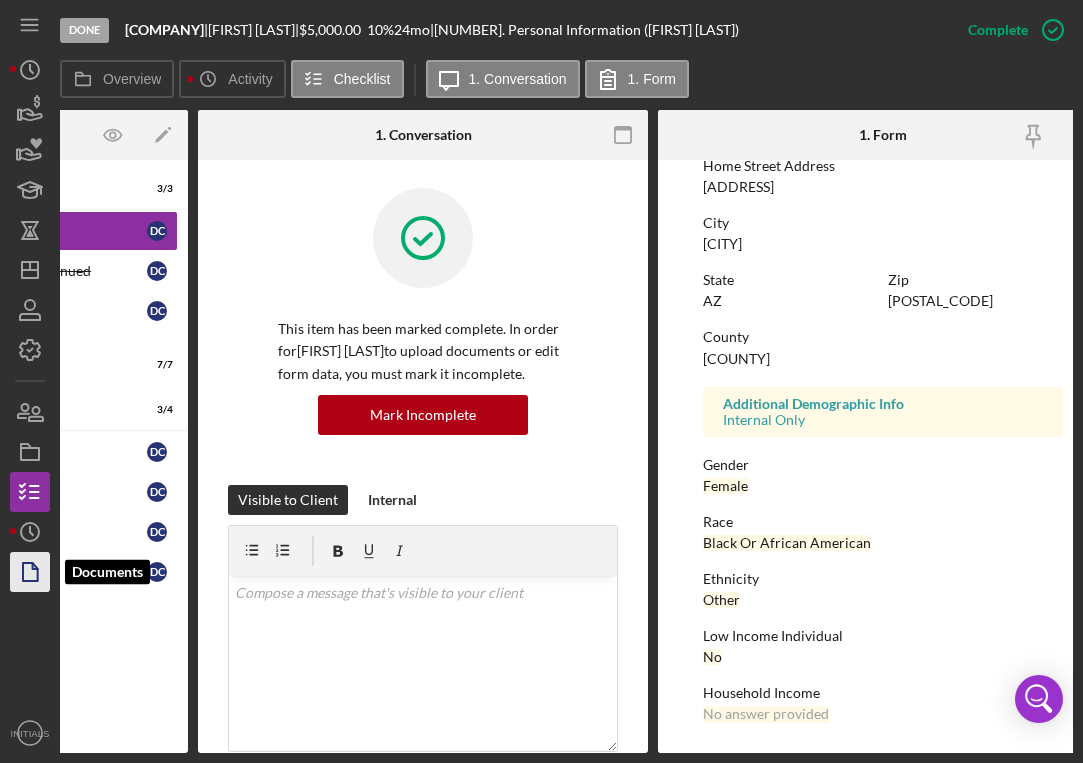 click 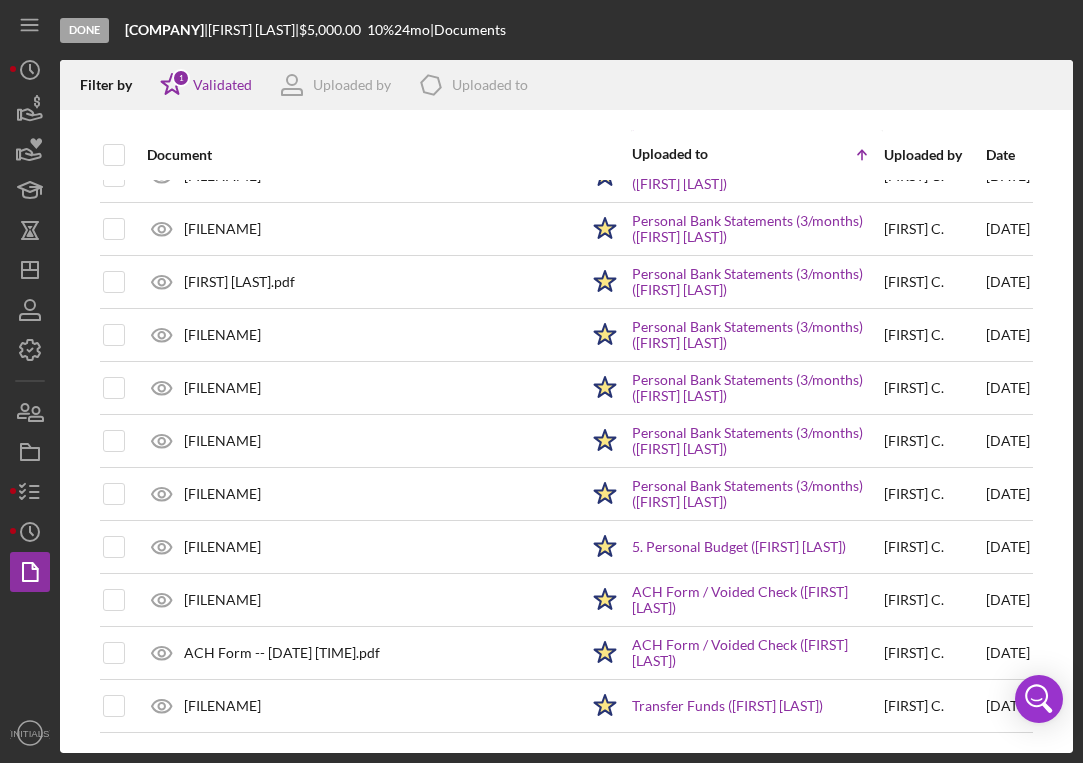 scroll, scrollTop: 190, scrollLeft: 0, axis: vertical 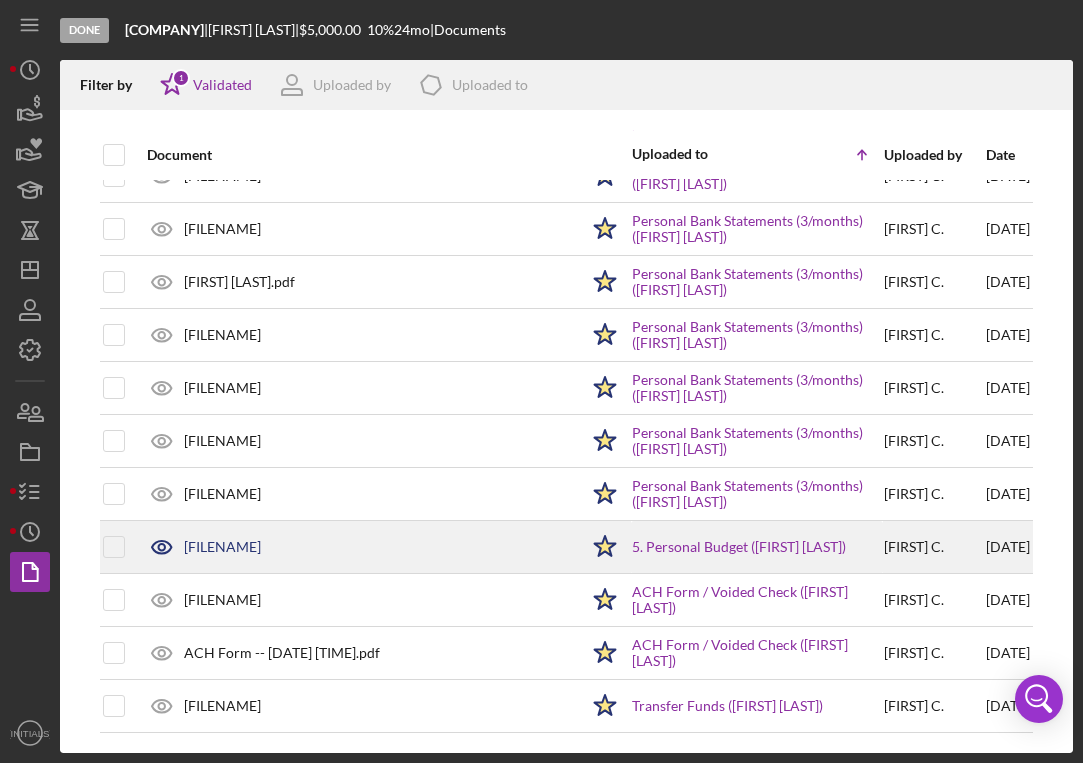 click on "[FILENAME]" at bounding box center [222, 547] 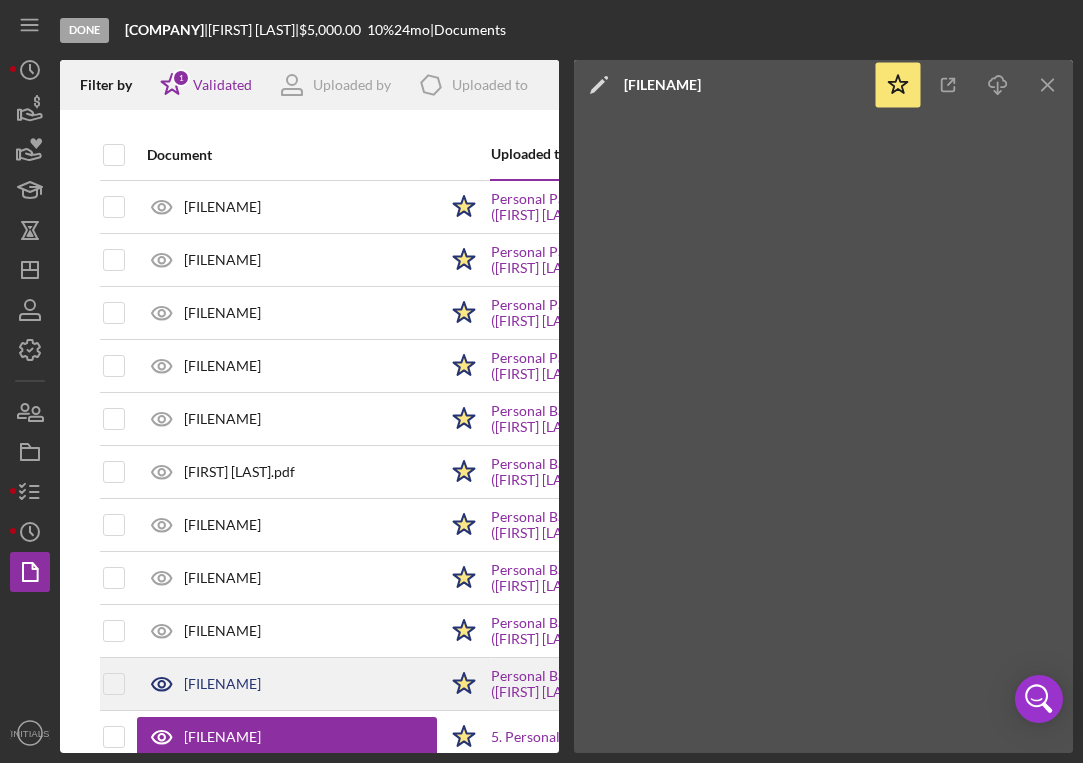 scroll, scrollTop: 0, scrollLeft: 0, axis: both 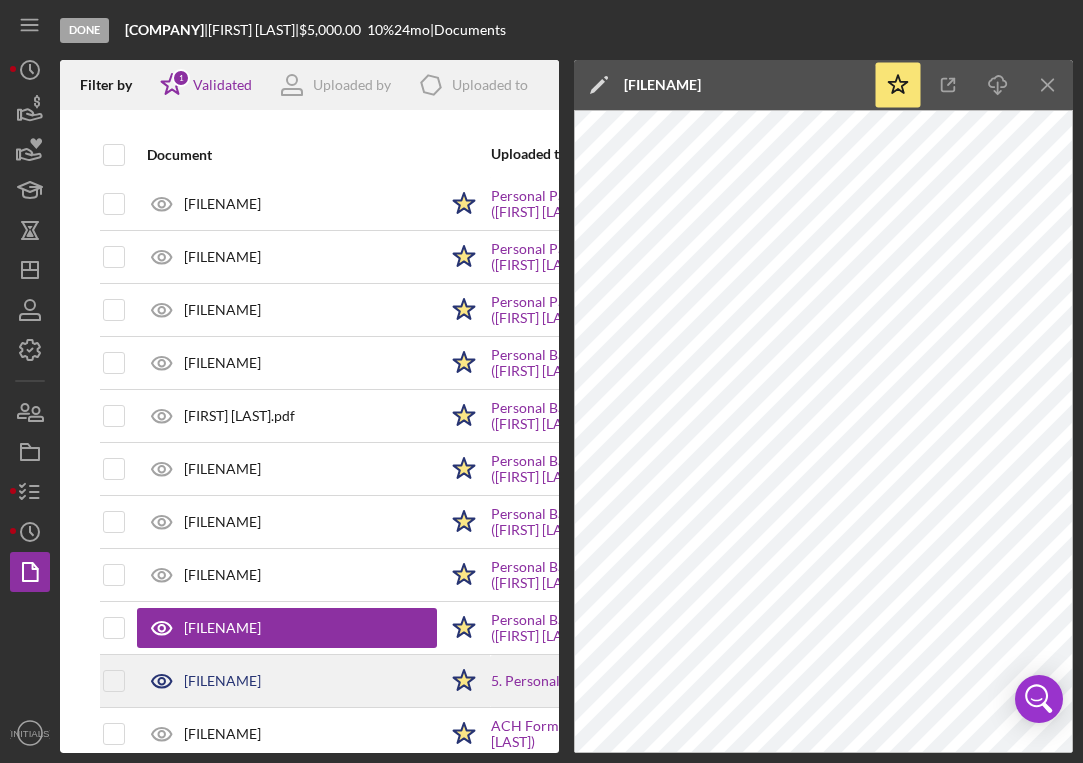 click on "[FILENAME]" at bounding box center [287, 681] 